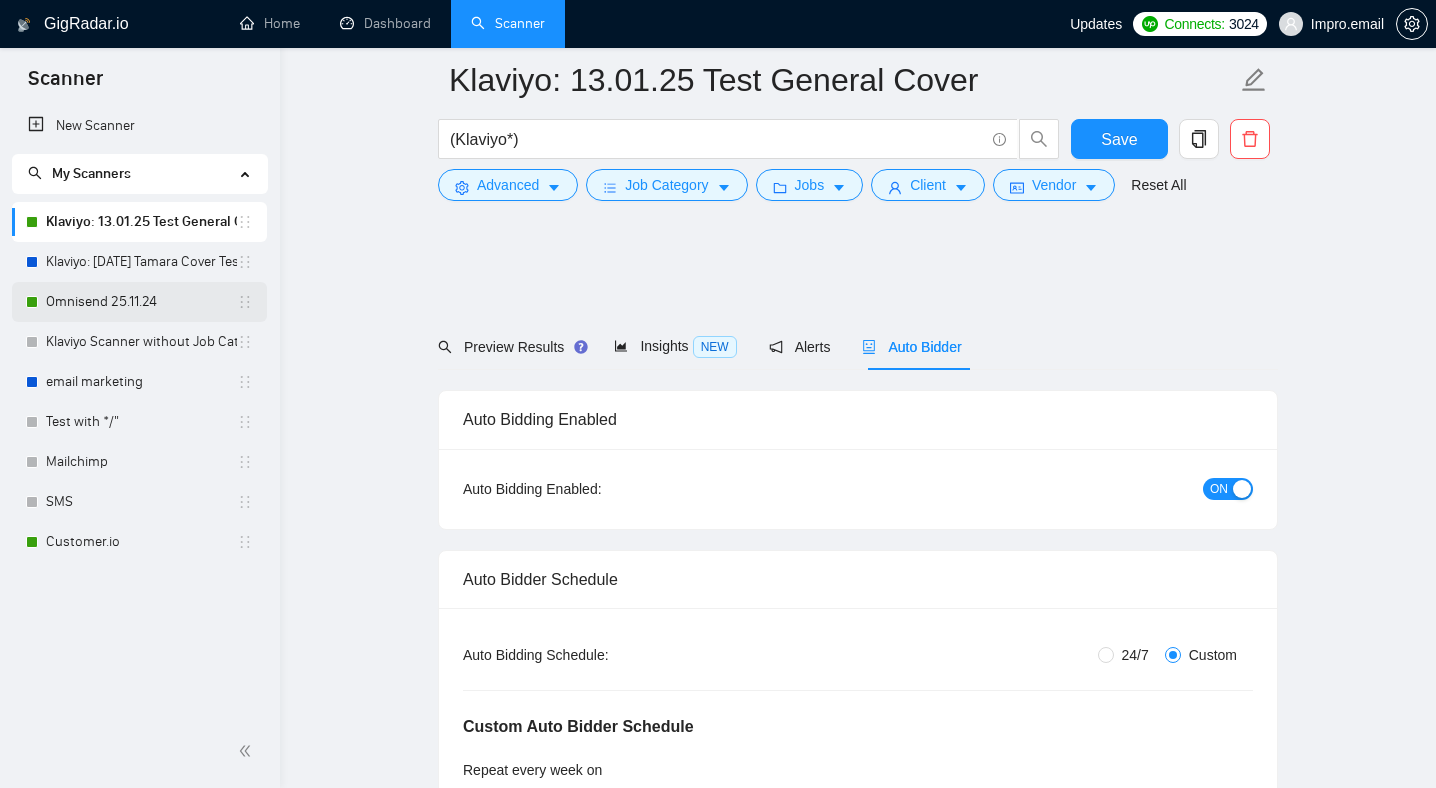 scroll, scrollTop: 2050, scrollLeft: 0, axis: vertical 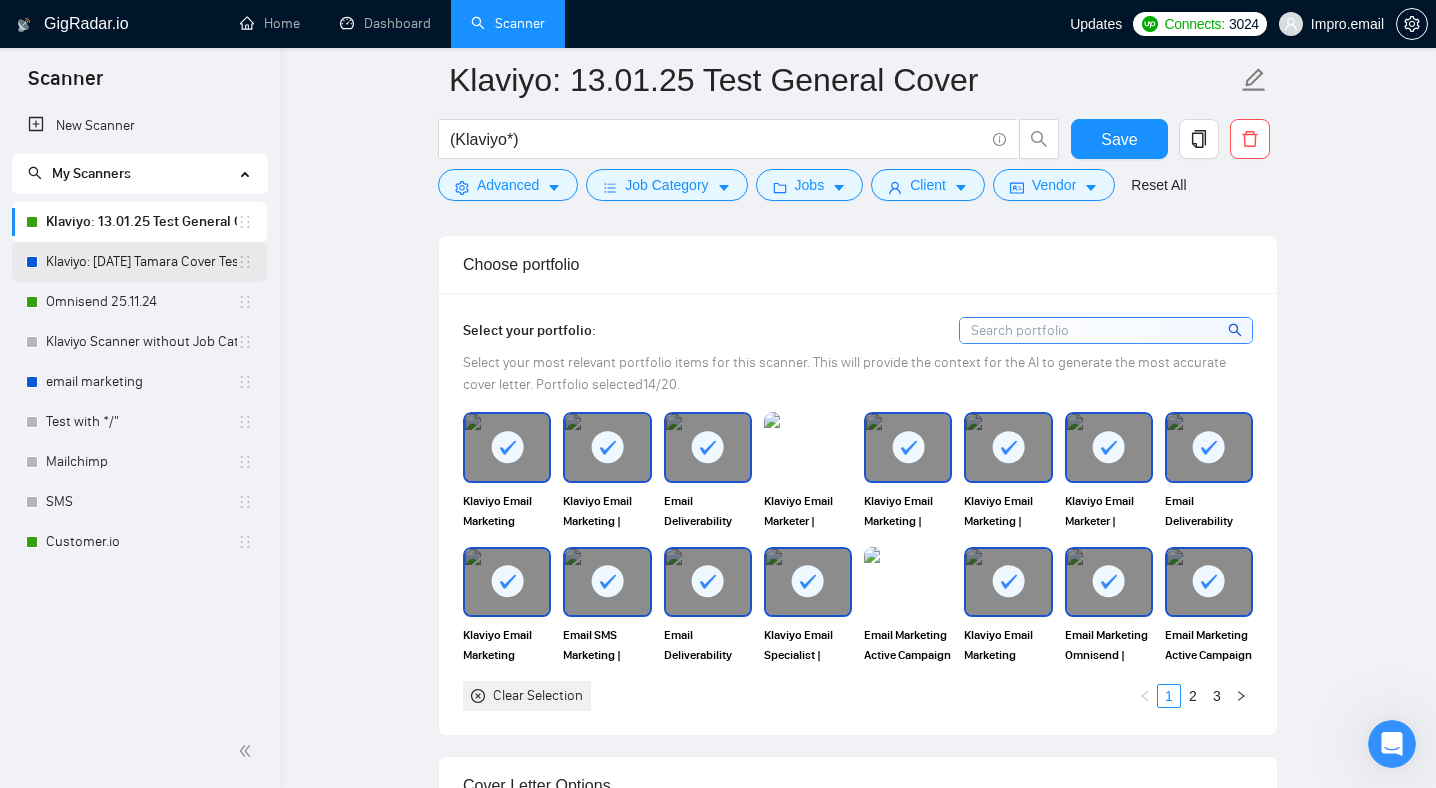 click on "Klaviyo: [DATE] Tamara Cover Test" at bounding box center [141, 262] 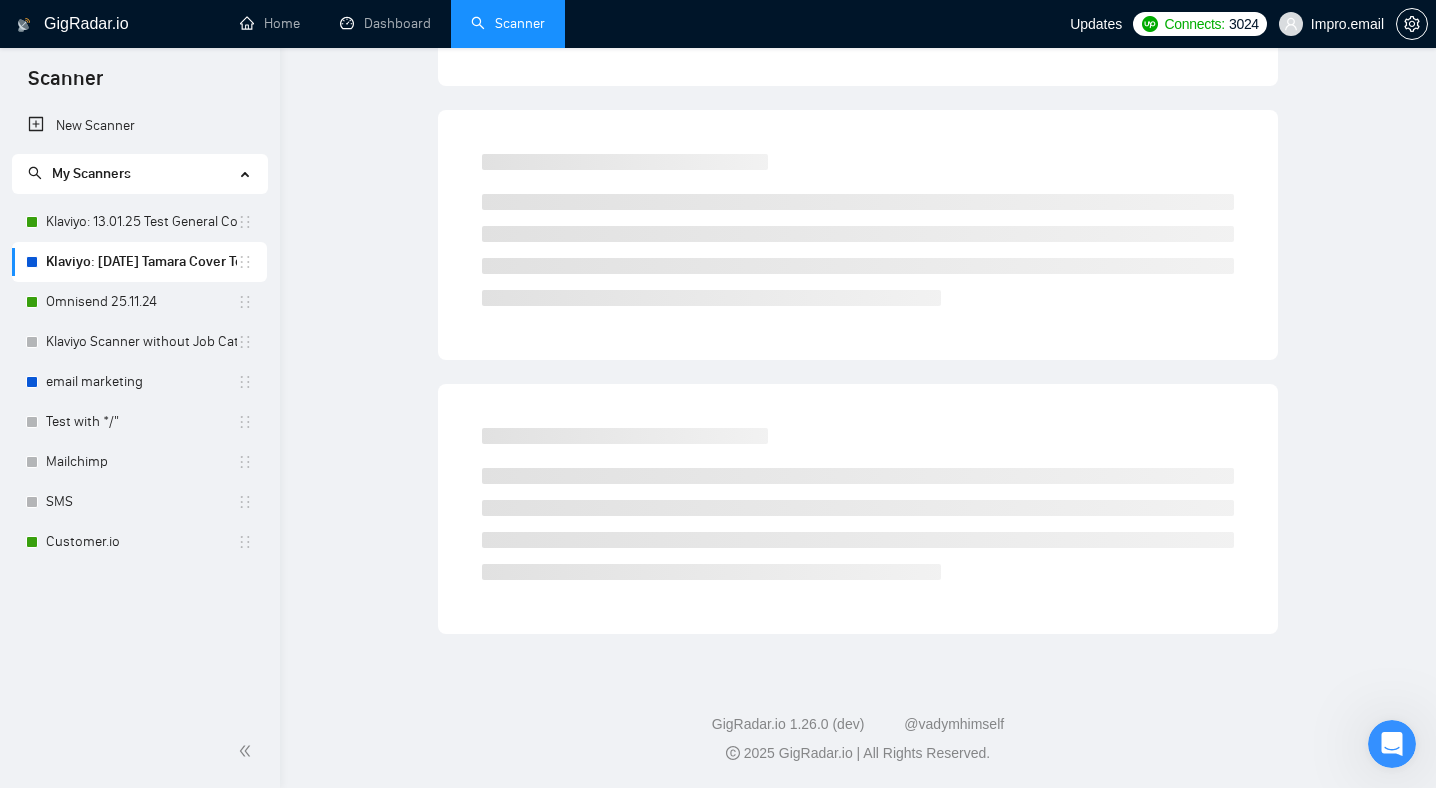 scroll, scrollTop: 0, scrollLeft: 0, axis: both 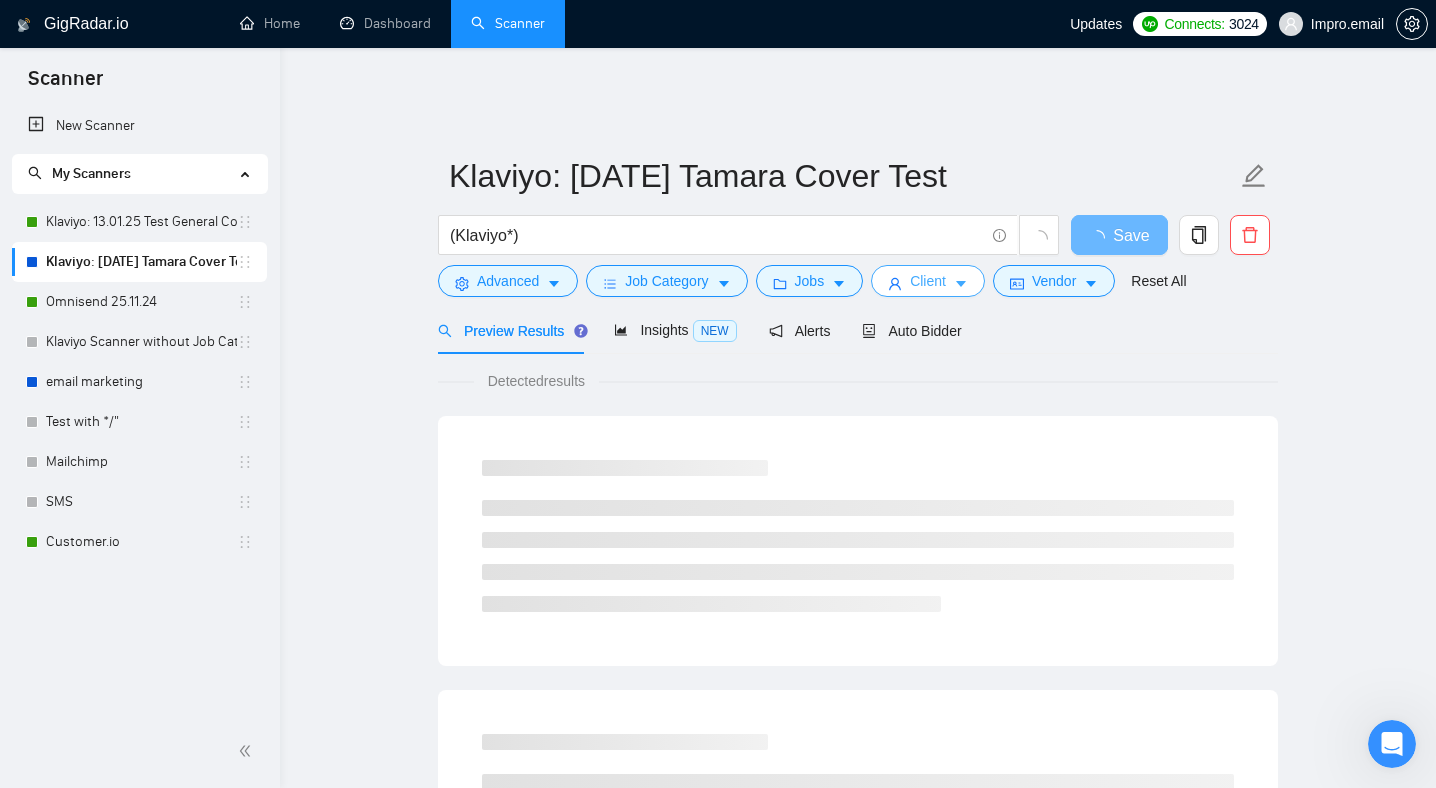 click on "Client" at bounding box center (928, 281) 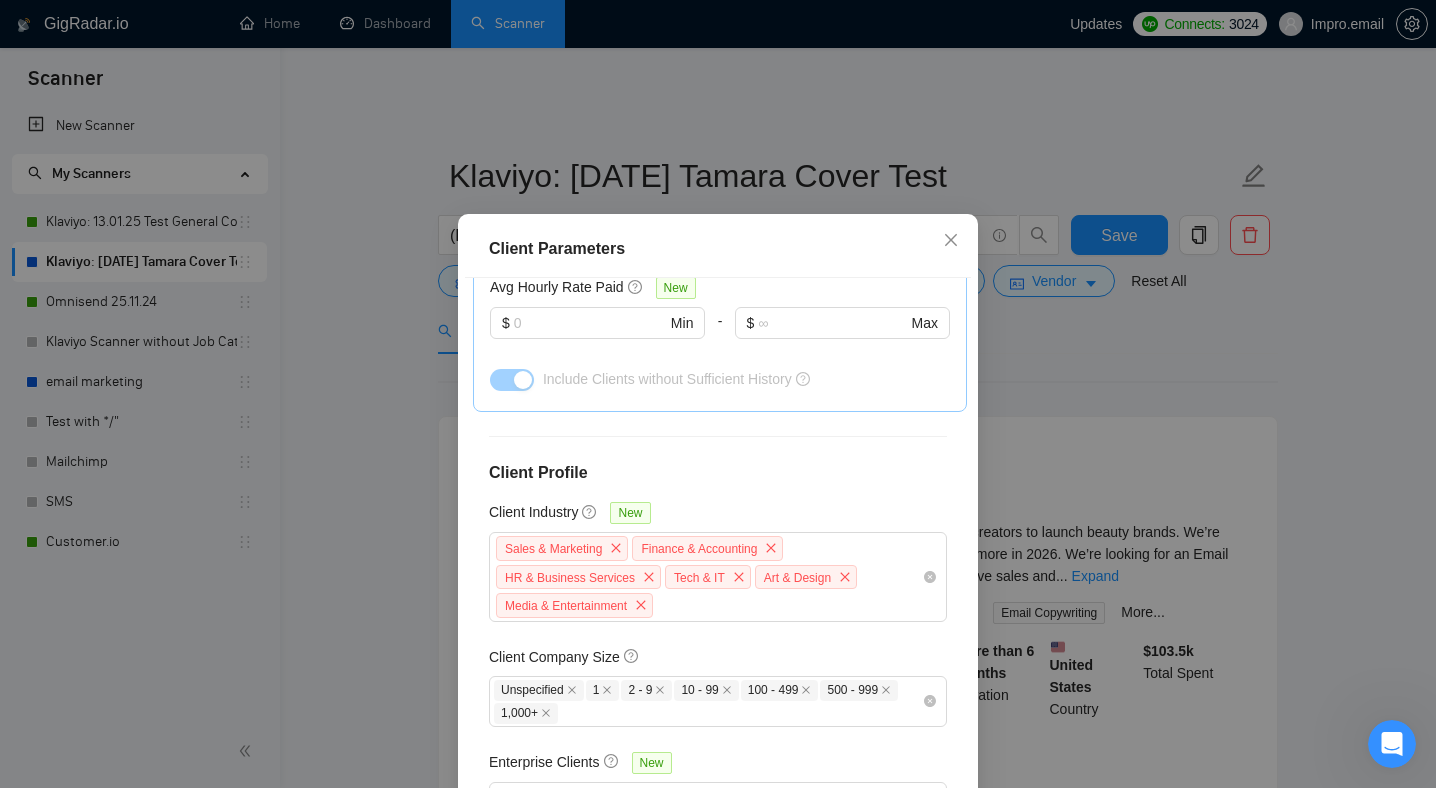 scroll, scrollTop: 937, scrollLeft: 0, axis: vertical 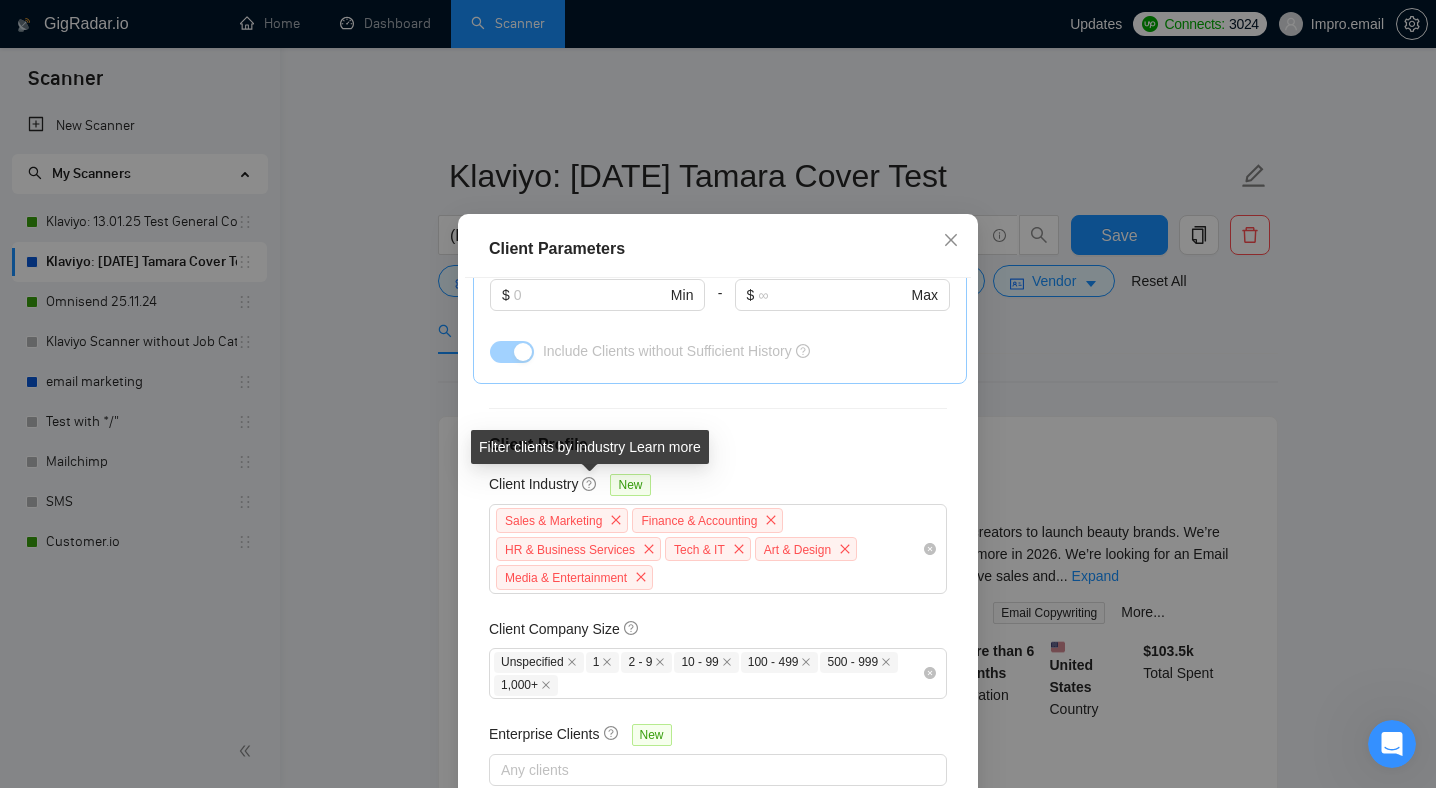 click 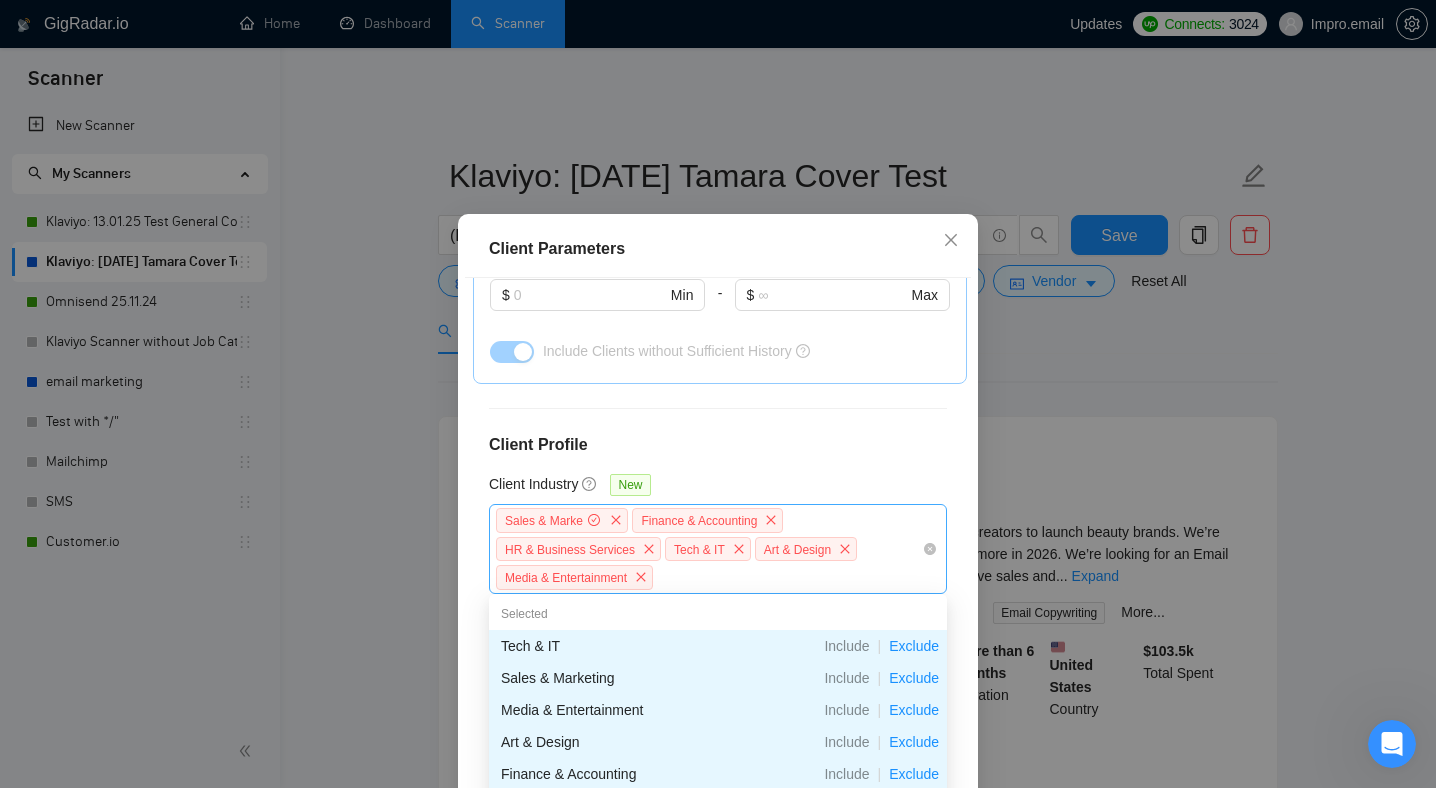 drag, startPoint x: 711, startPoint y: 583, endPoint x: 525, endPoint y: 519, distance: 196.70282 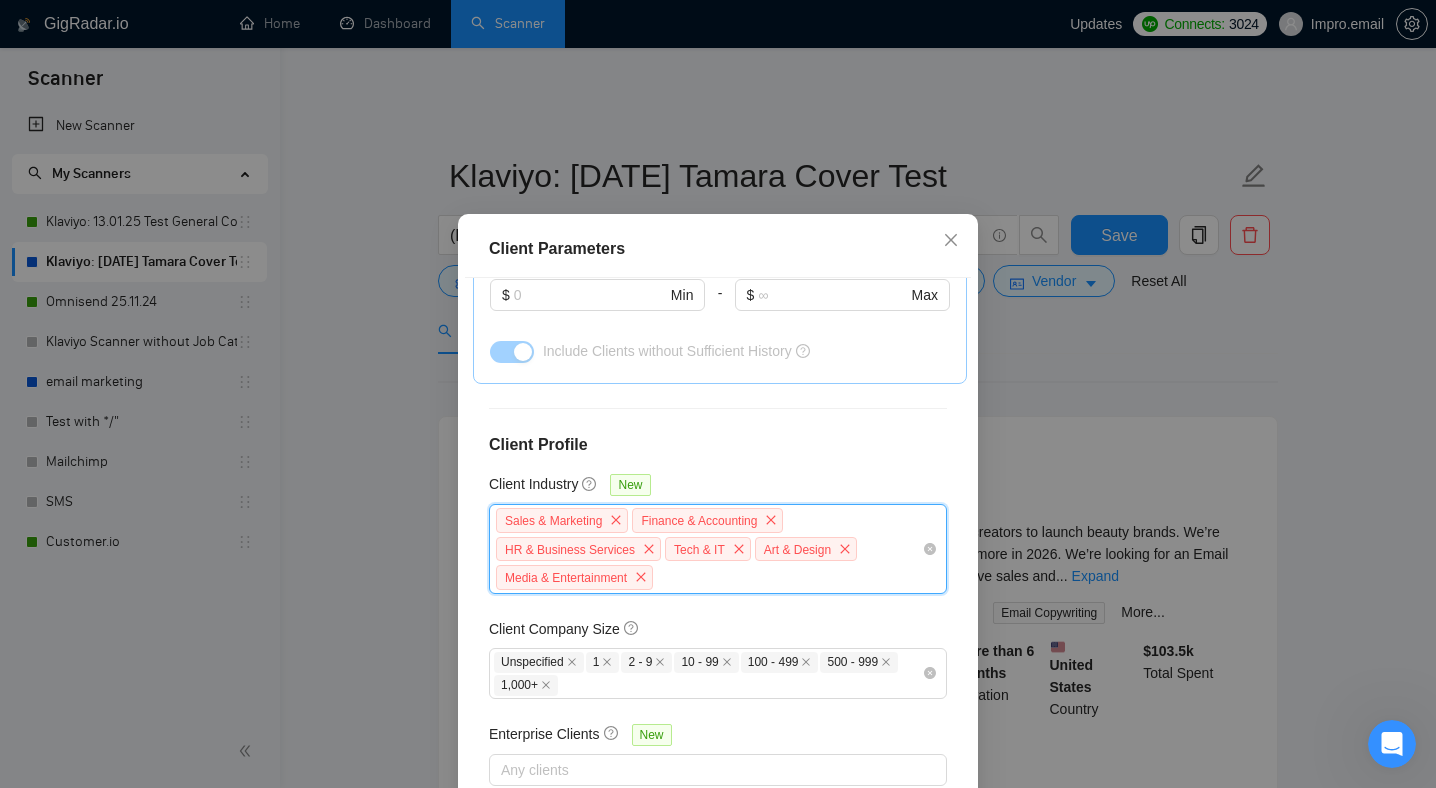 drag, startPoint x: 669, startPoint y: 576, endPoint x: 518, endPoint y: 481, distance: 178.39844 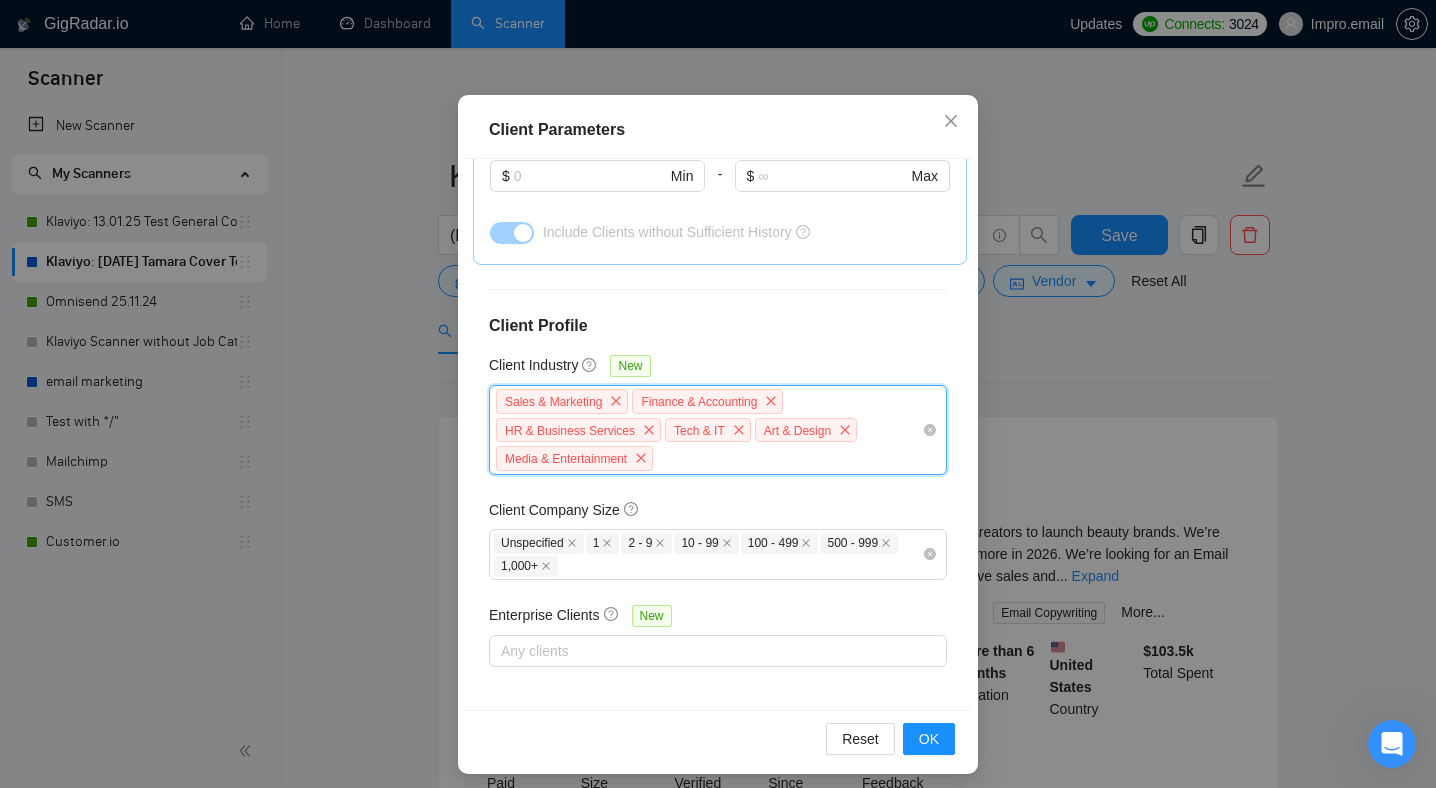 scroll, scrollTop: 129, scrollLeft: 0, axis: vertical 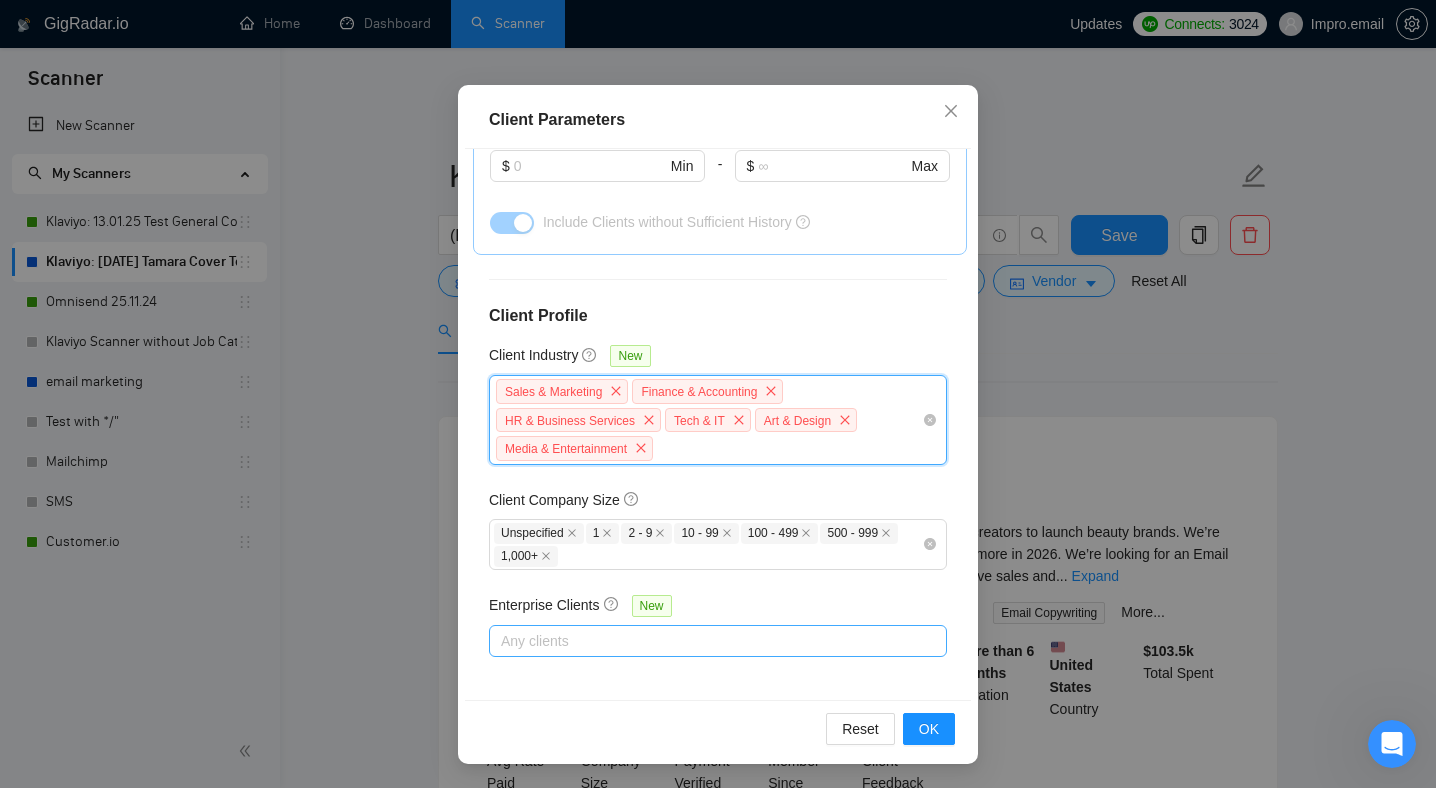 click at bounding box center (708, 641) 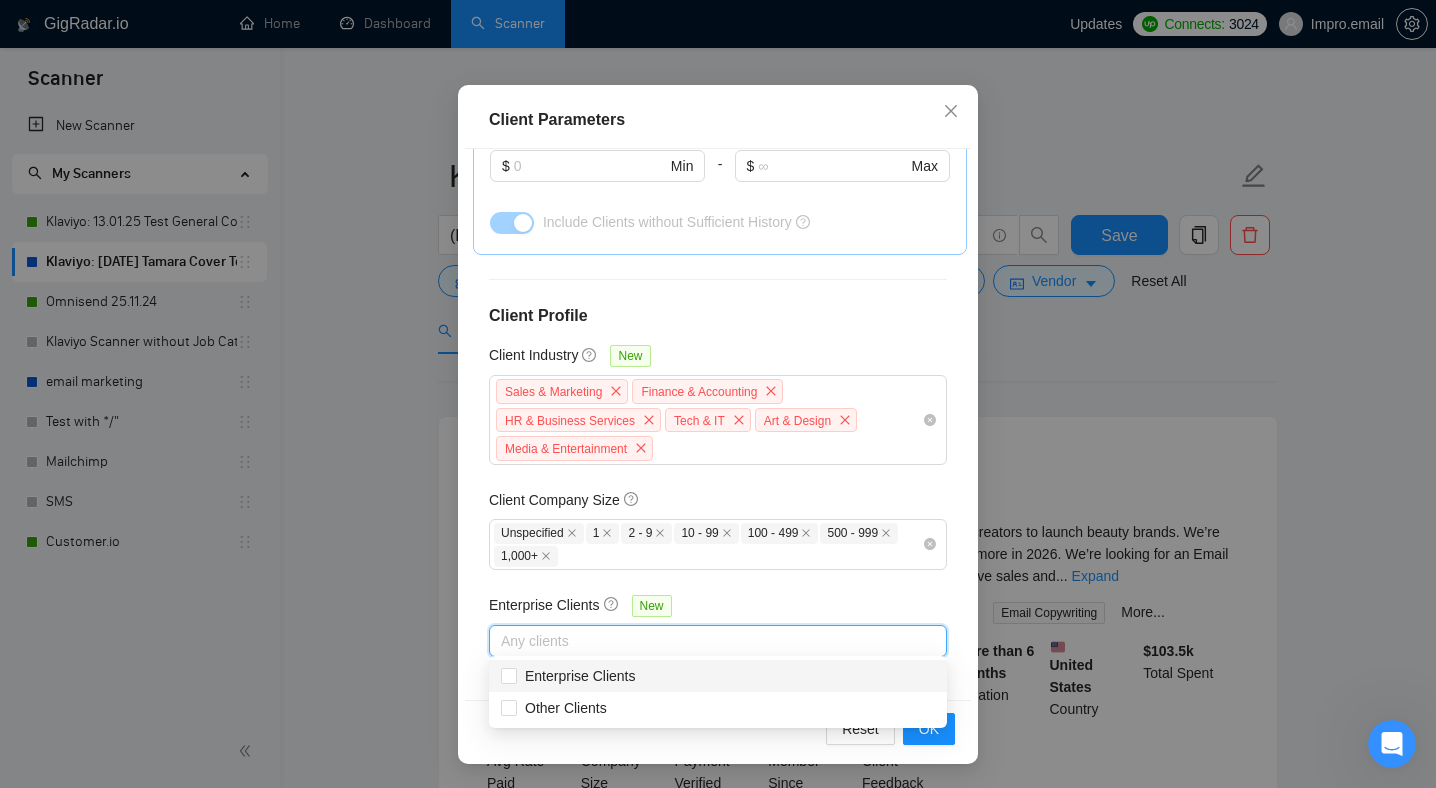 click on "Client Profile" at bounding box center (718, 316) 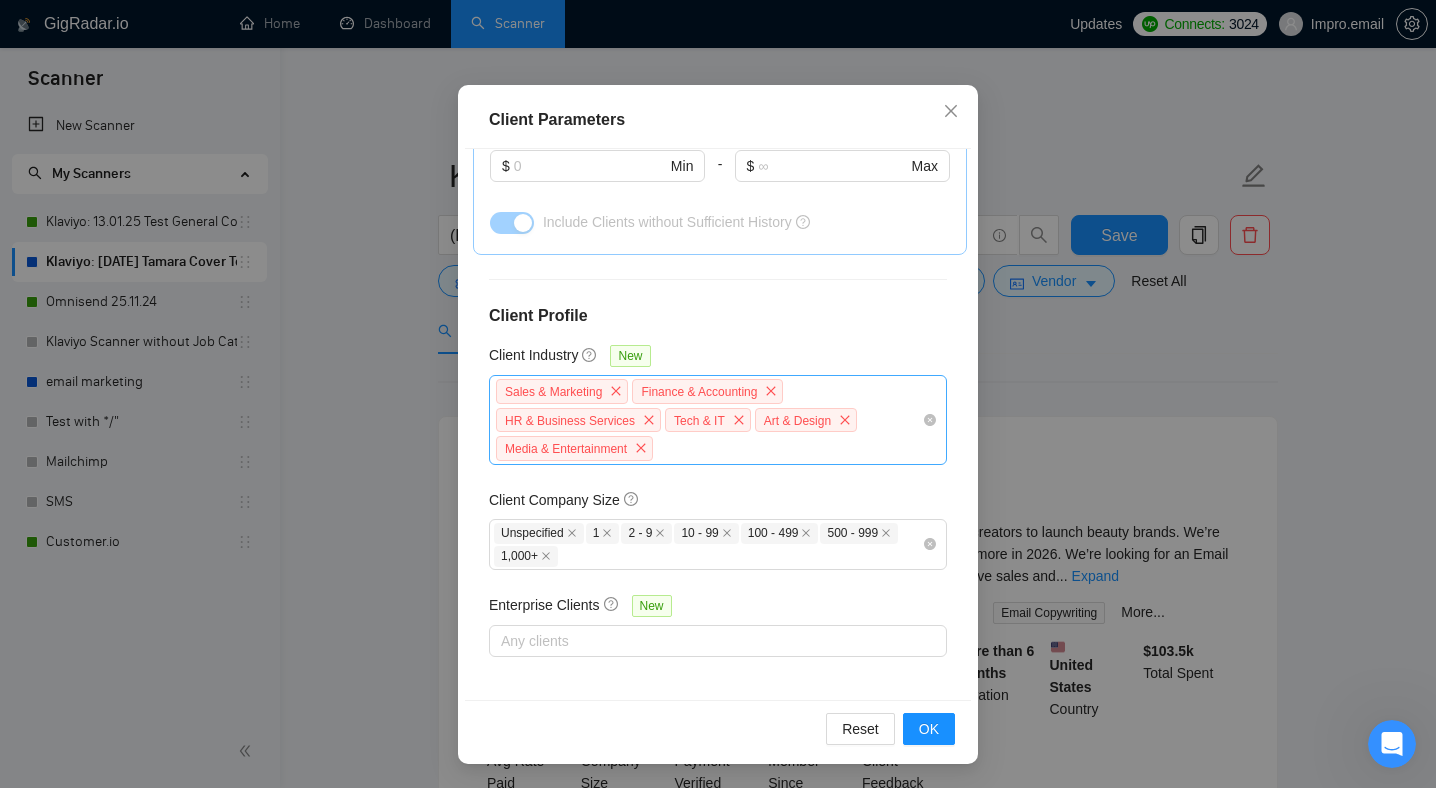 click on "Sales & Marketing Finance & Accounting HR & Business Services Tech & IT Art & Design Media & Entertainment" at bounding box center [708, 420] 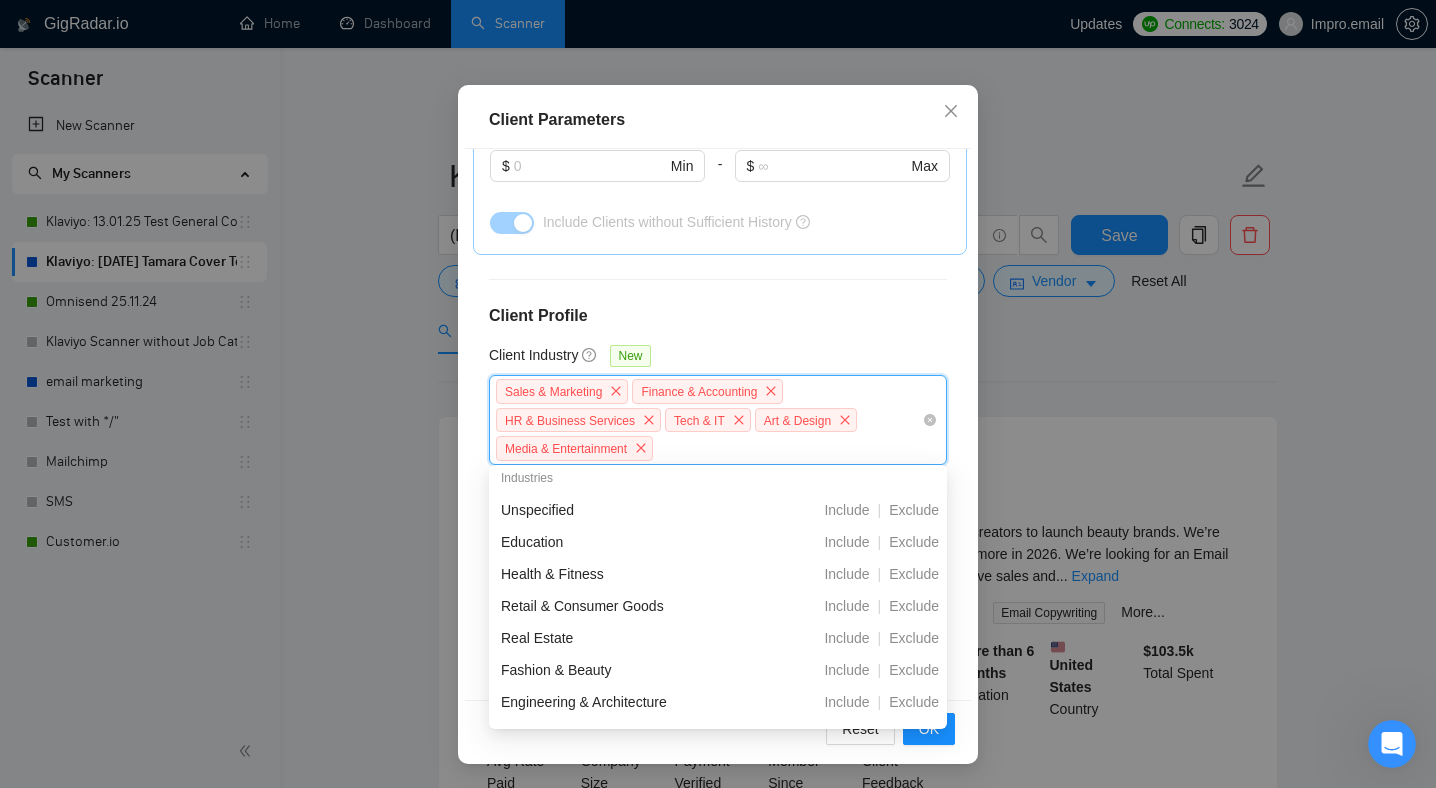 scroll, scrollTop: 235, scrollLeft: 0, axis: vertical 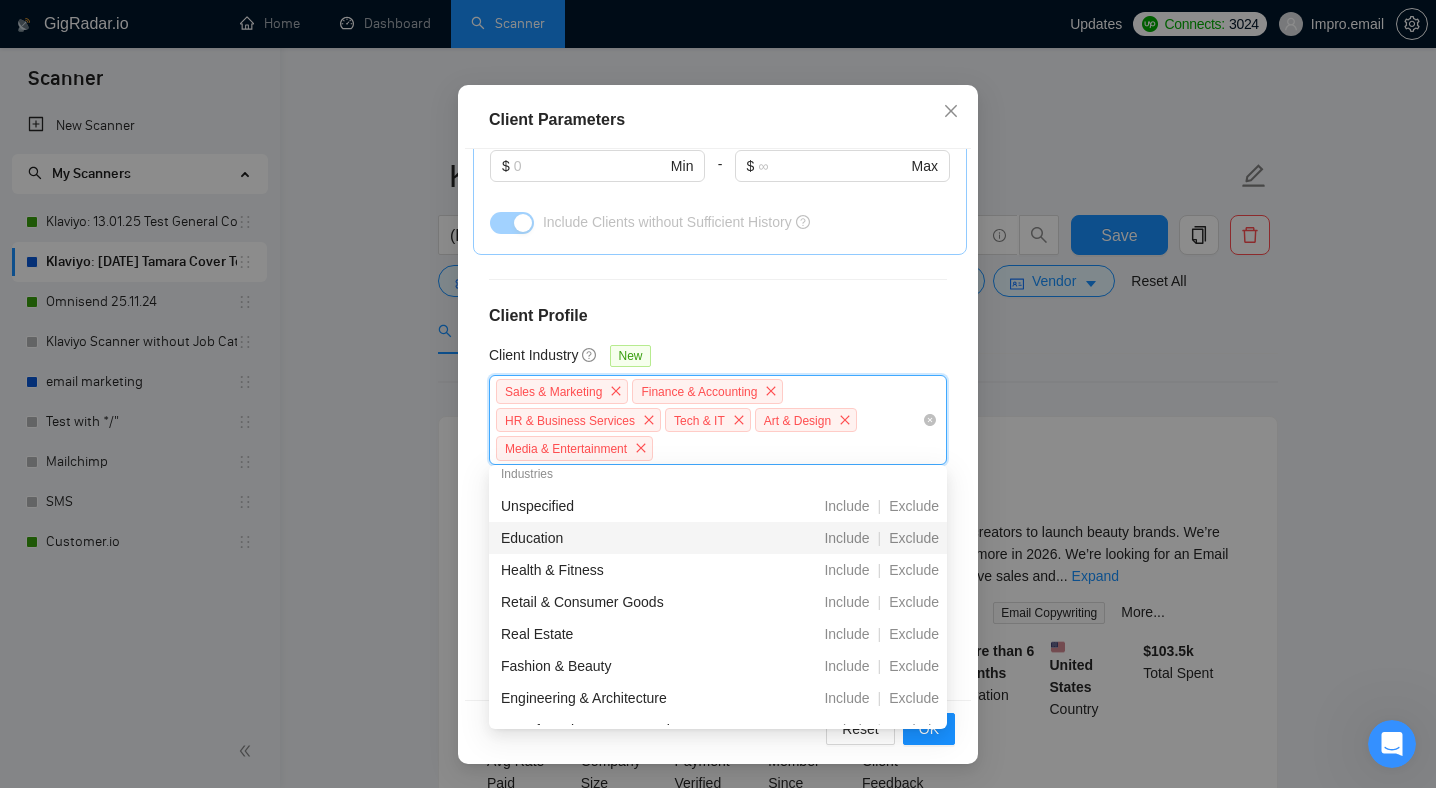 click on "Sales & Marketing Finance & Accounting HR & Business Services Tech & IT Art & Design Media & Entertainment" at bounding box center (708, 420) 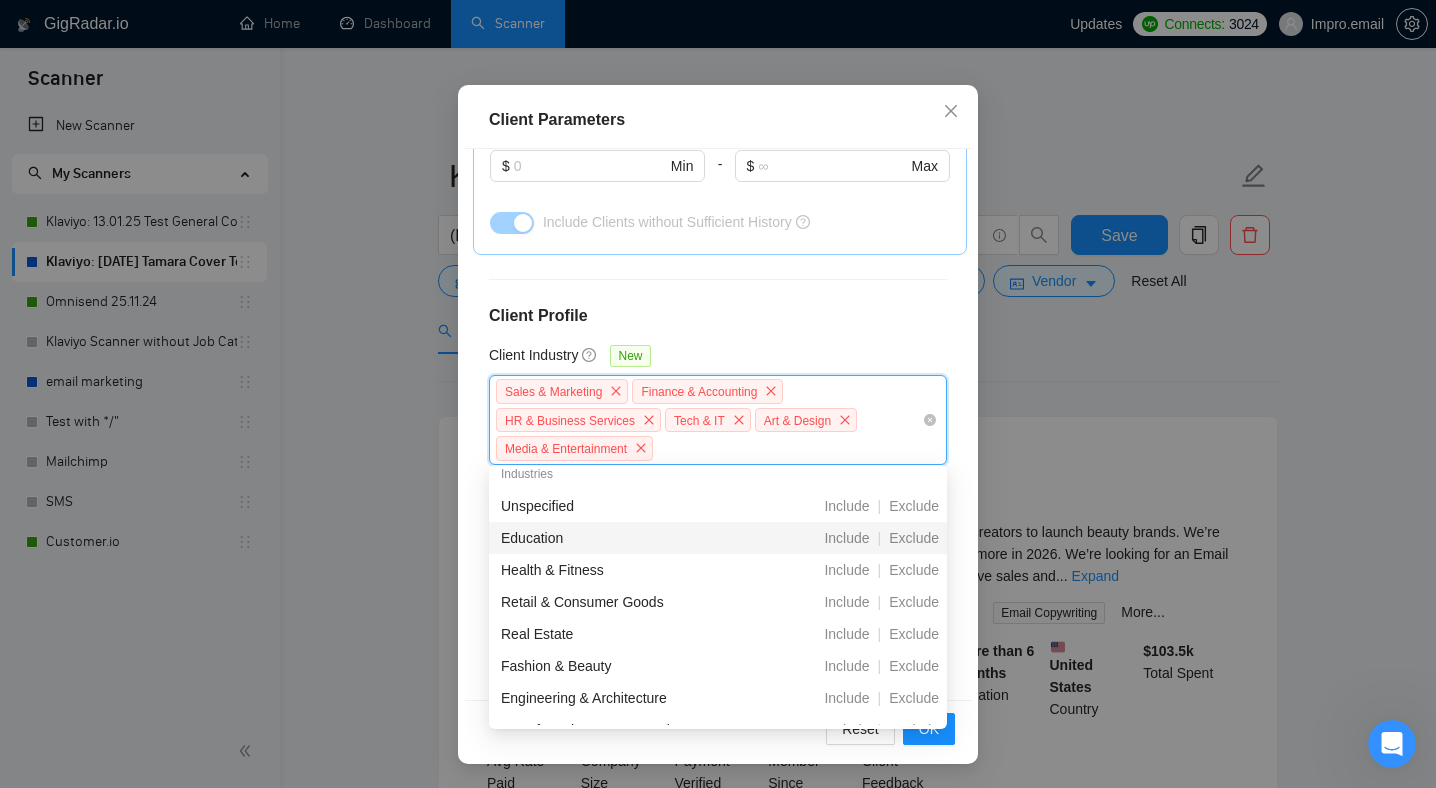 drag, startPoint x: 492, startPoint y: 534, endPoint x: 647, endPoint y: 542, distance: 155.20631 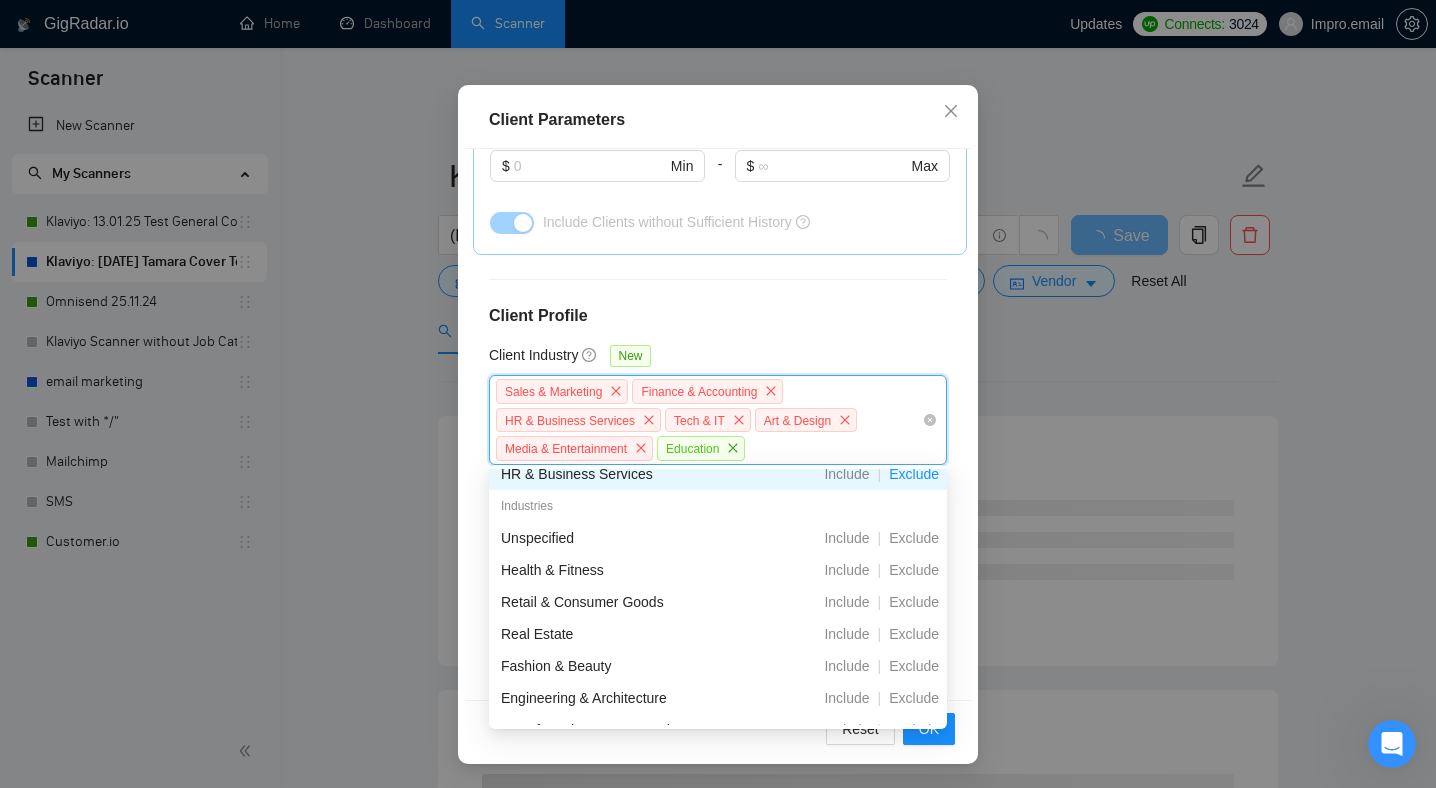 click 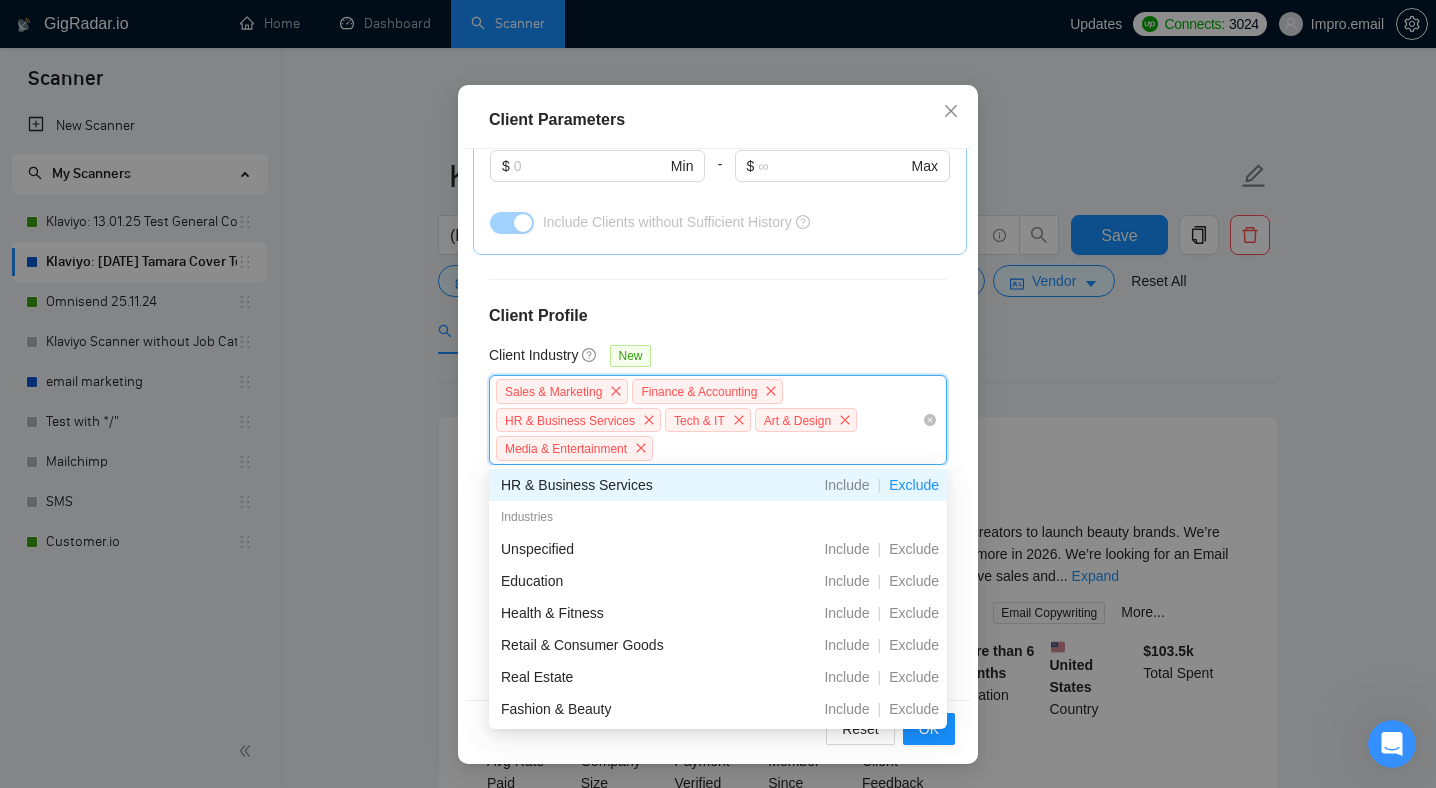 scroll, scrollTop: 194, scrollLeft: 0, axis: vertical 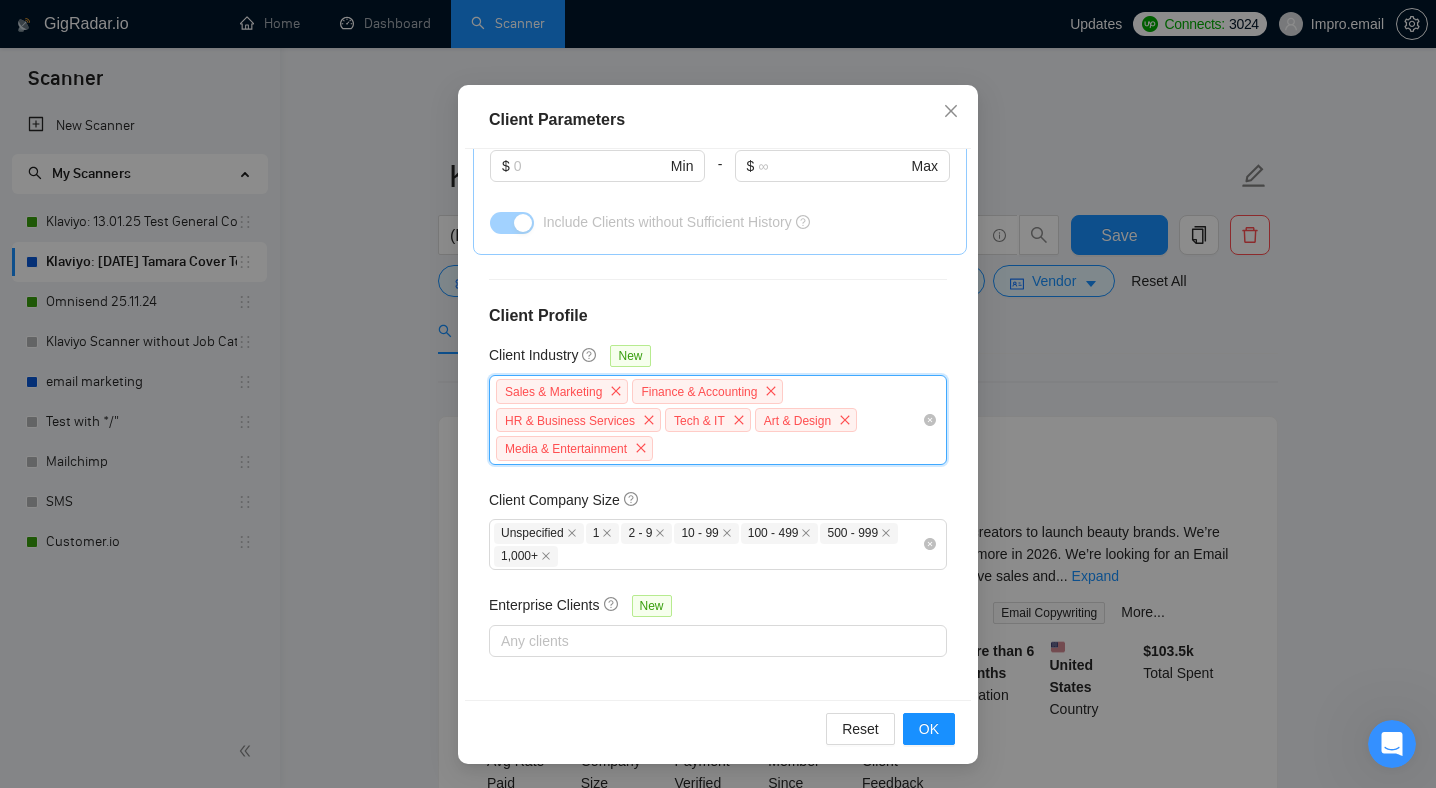 click on "Sales & Marketing Finance & Accounting HR & Business Services Tech & IT Art & Design Media & Entertainment" at bounding box center [708, 420] 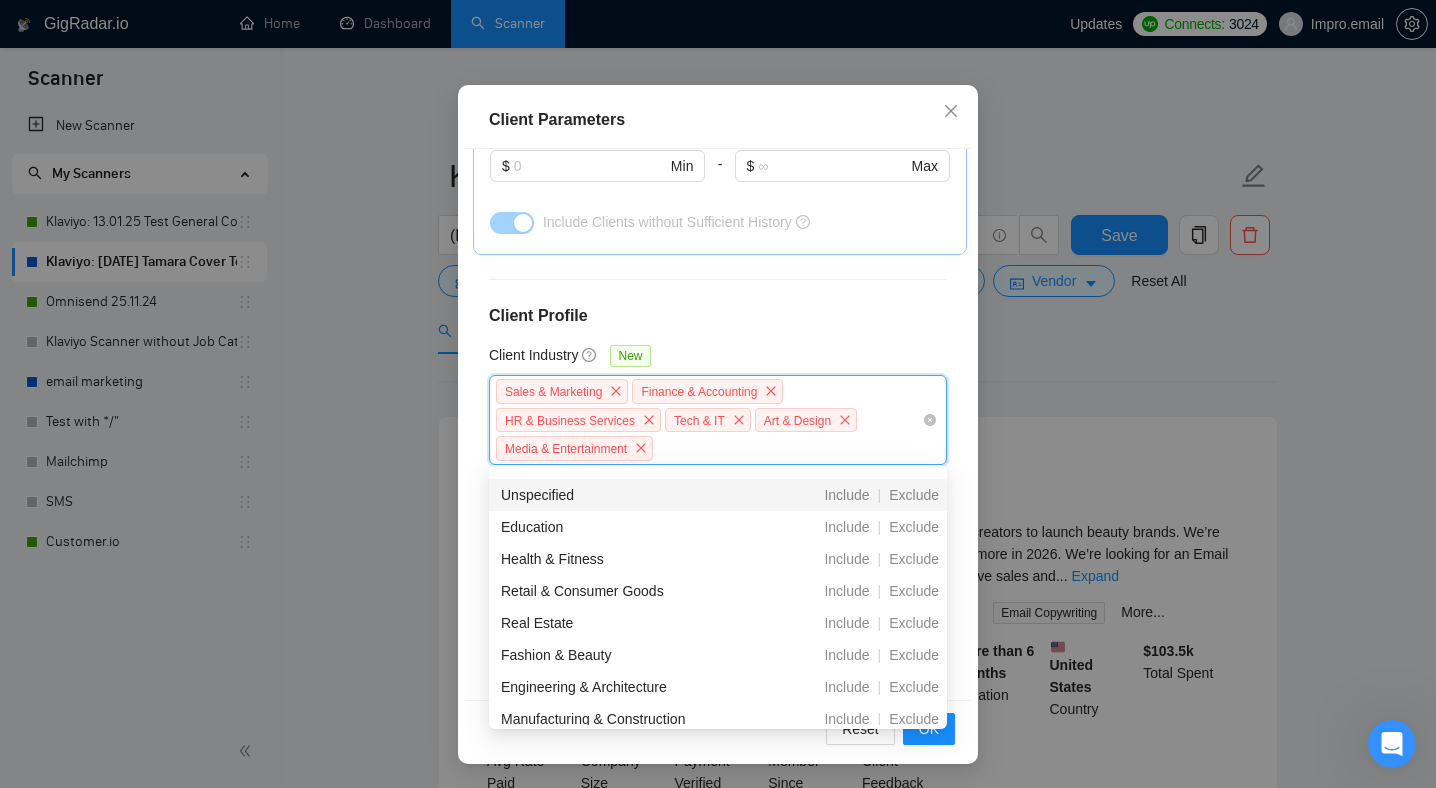 scroll, scrollTop: 251, scrollLeft: 0, axis: vertical 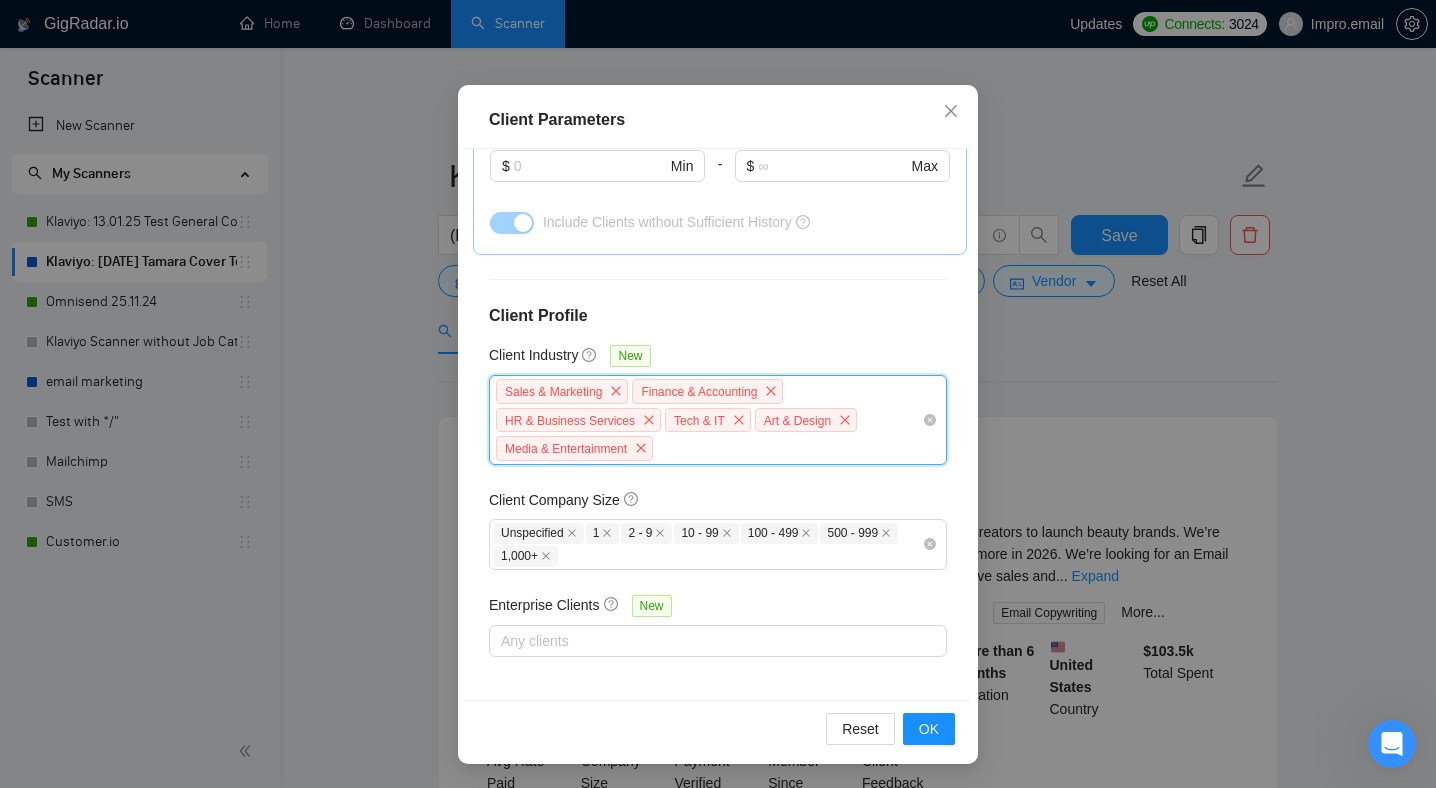 click on "Sales & Marketing Finance & Accounting HR & Business Services Tech & IT Art & Design Media & Entertainment" at bounding box center [708, 420] 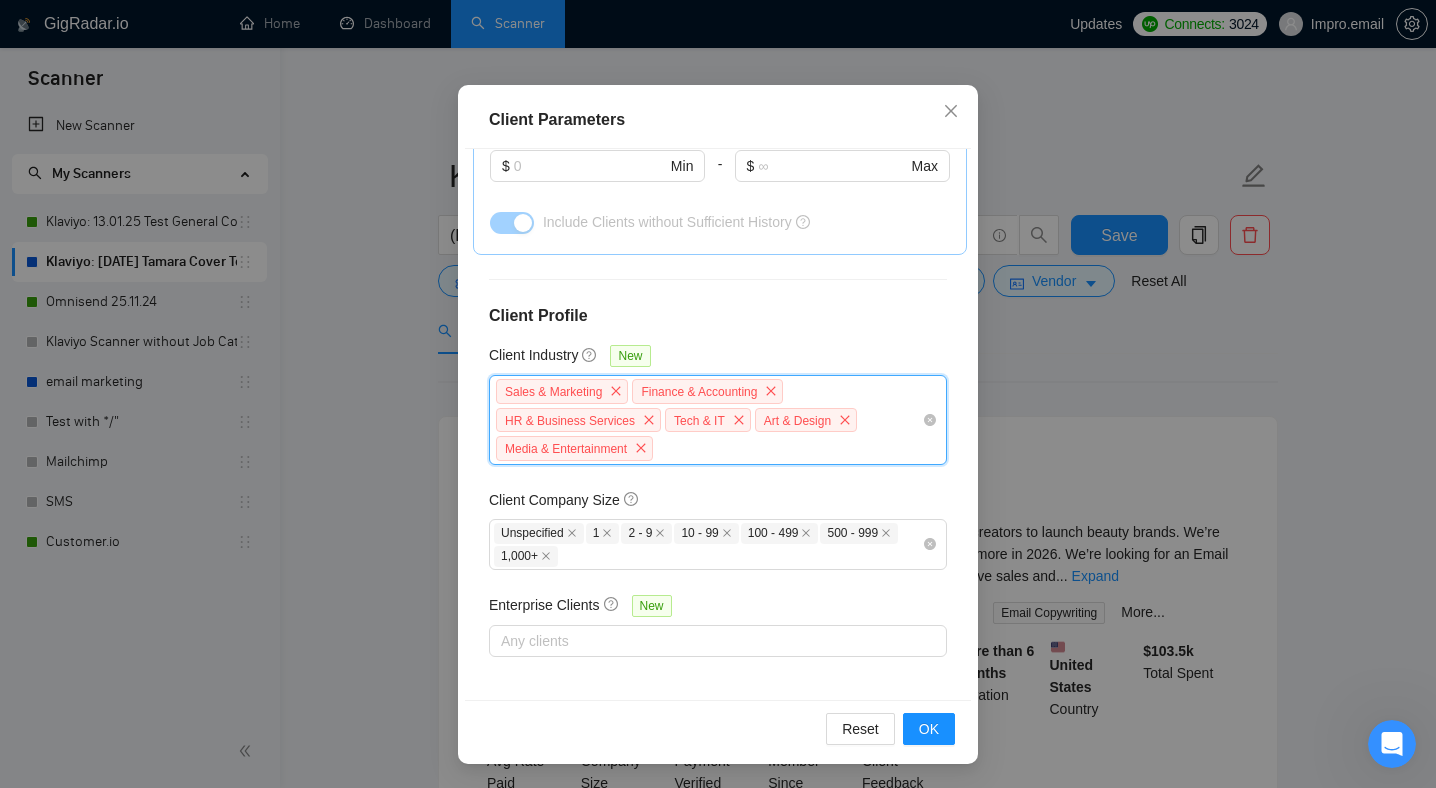 click on "Sales & Marketing Finance & Accounting HR & Business Services Tech & IT Art & Design Media & Entertainment" at bounding box center [708, 420] 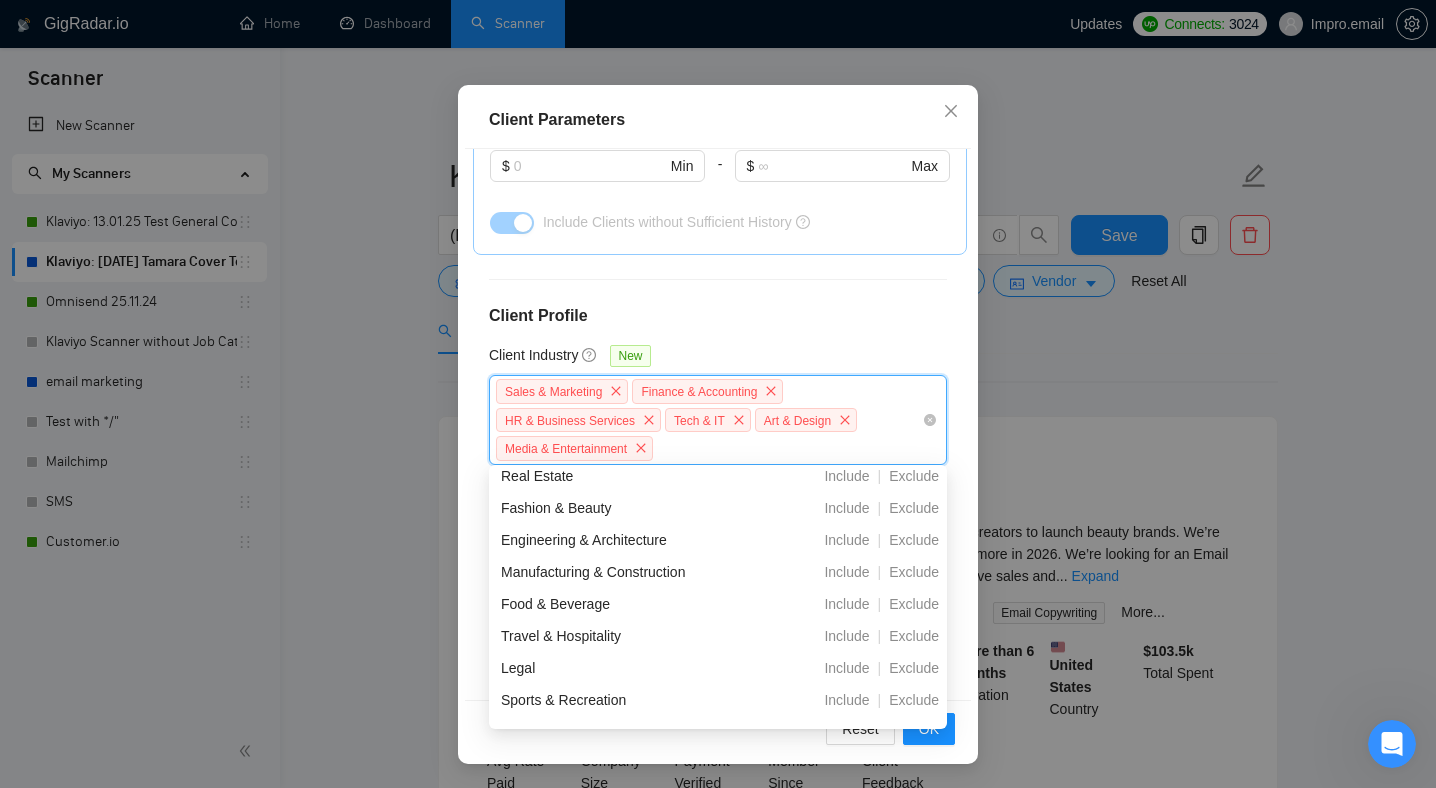 scroll, scrollTop: 401, scrollLeft: 0, axis: vertical 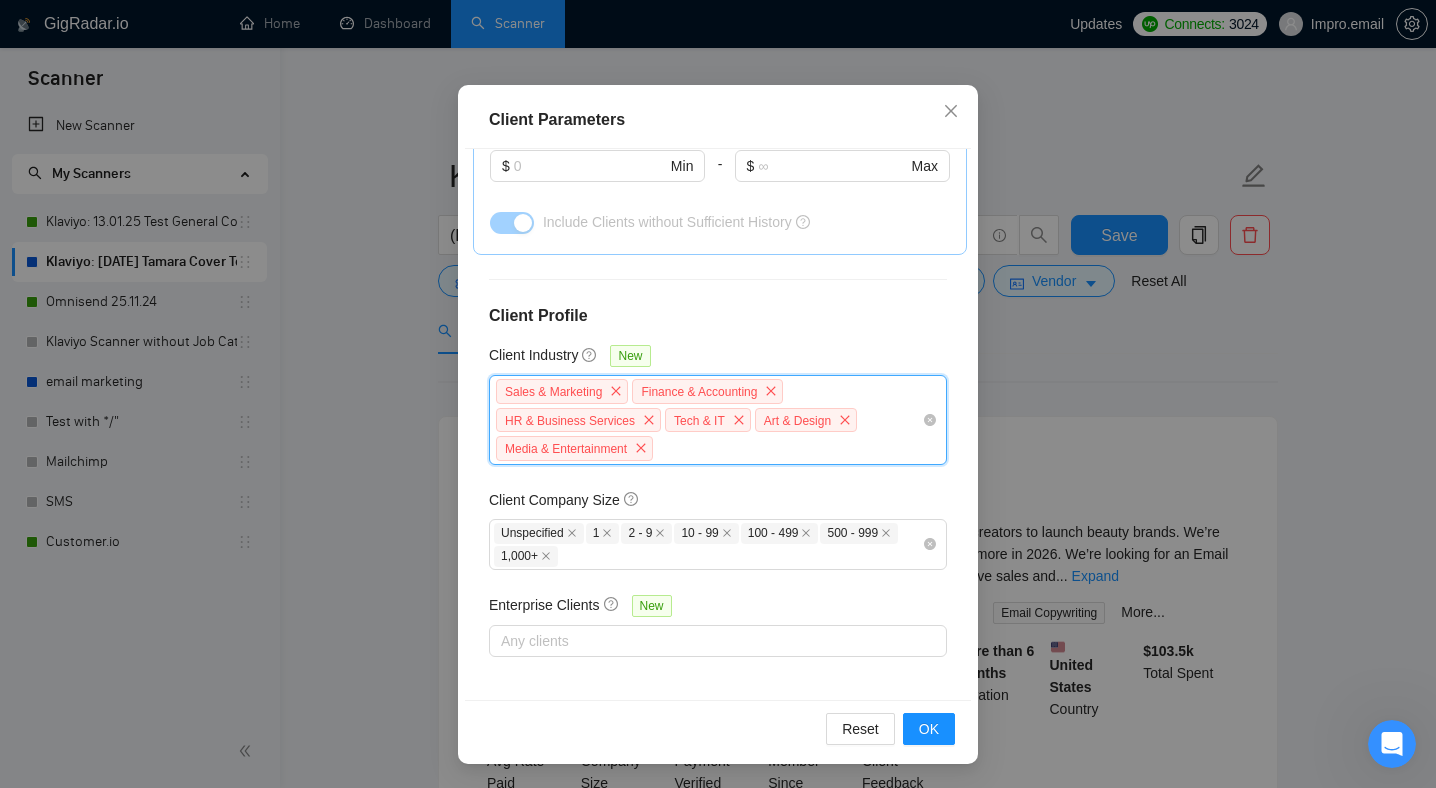 click on "Sales & Marketing Finance & Accounting HR & Business Services Tech & IT Art & Design Media & Entertainment" at bounding box center (708, 420) 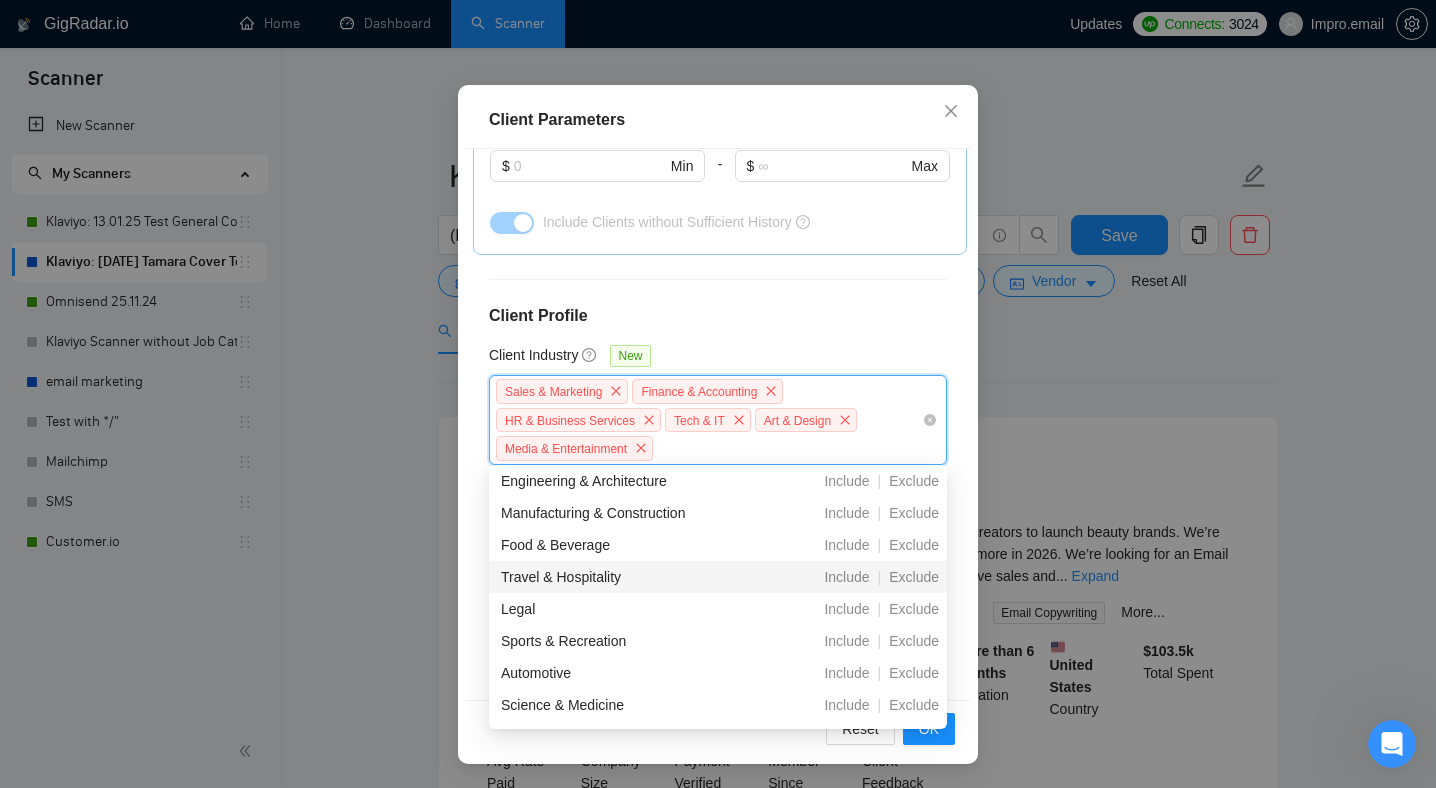 scroll, scrollTop: 459, scrollLeft: 0, axis: vertical 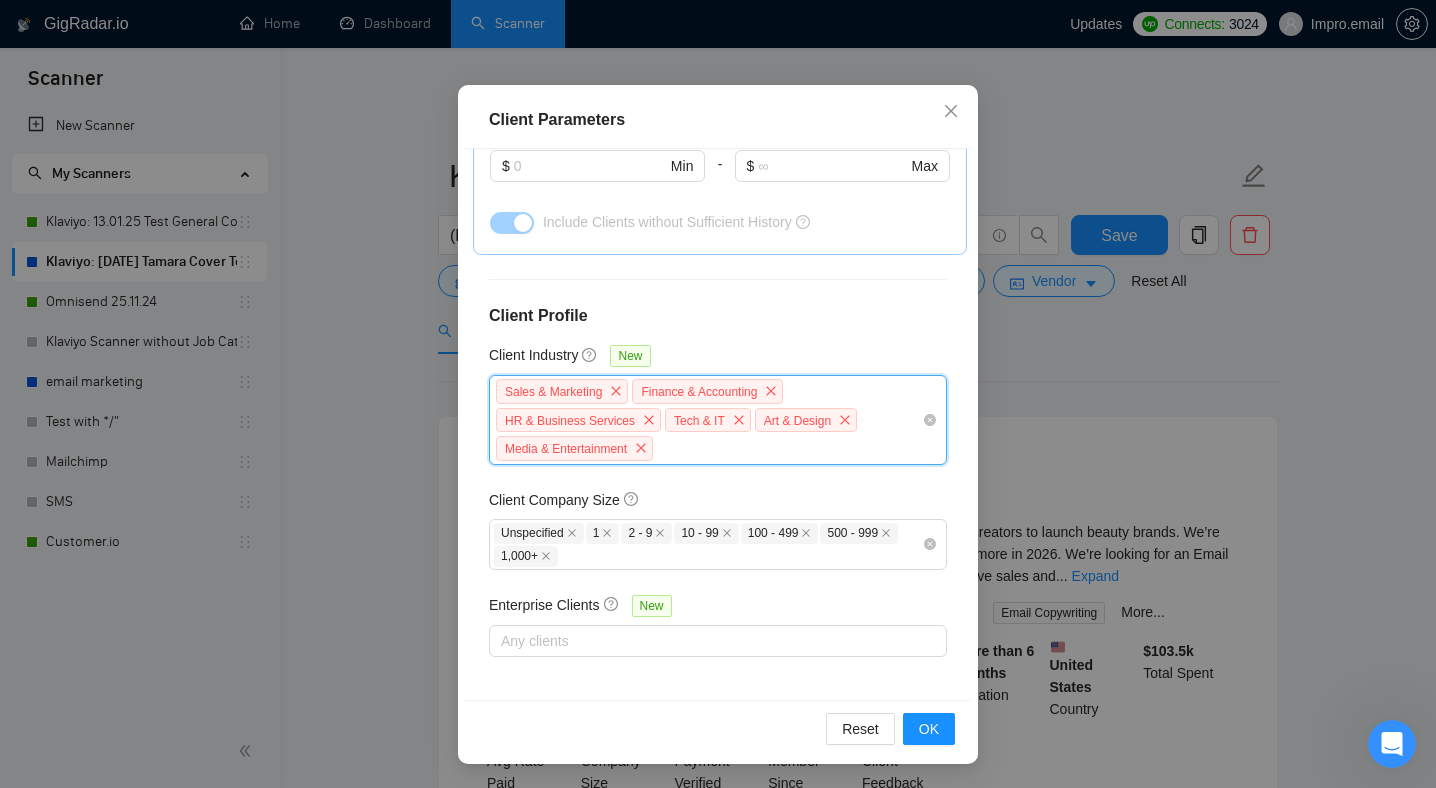 click on "Sales & Marketing Finance & Accounting HR & Business Services Tech & IT Art & Design Media & Entertainment" at bounding box center [708, 420] 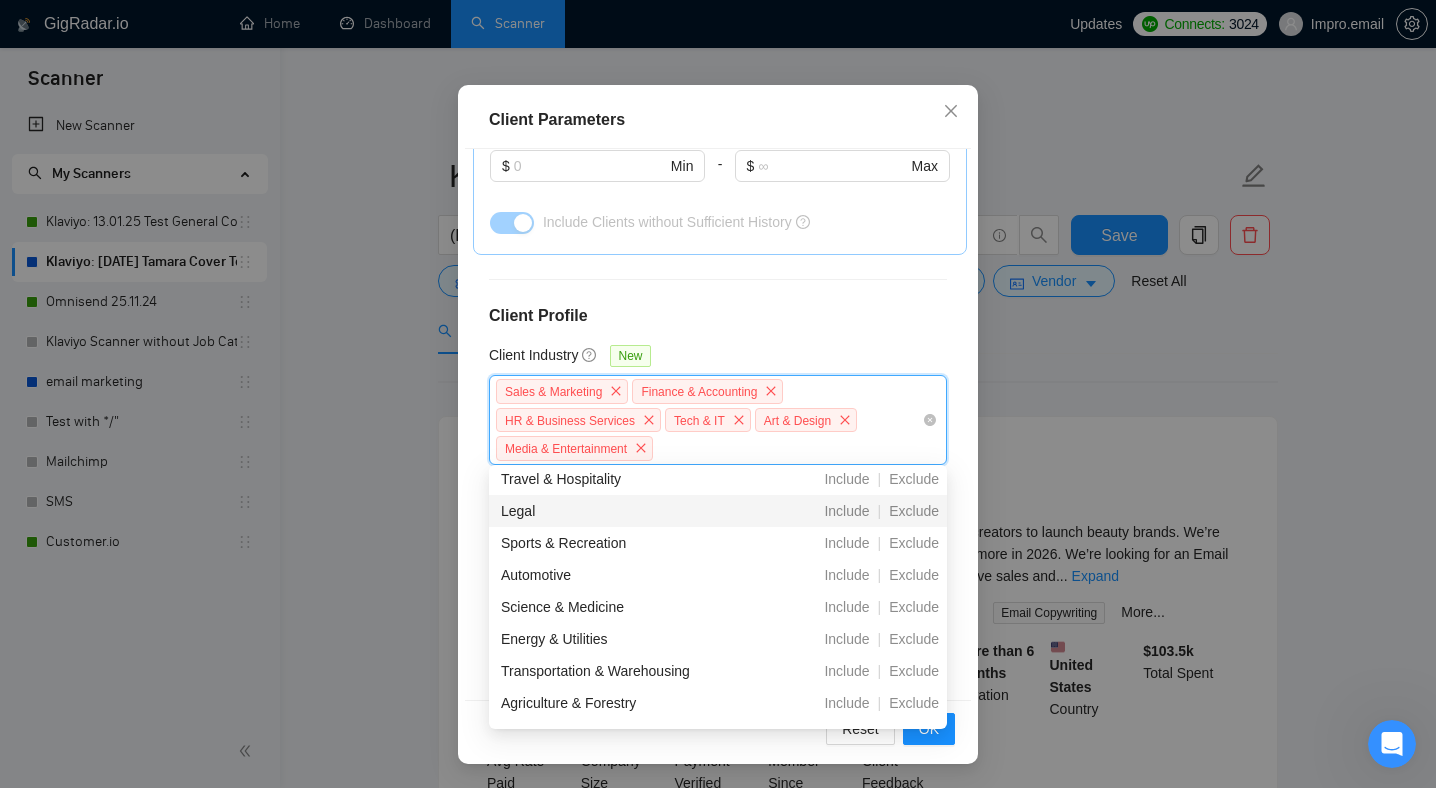 scroll, scrollTop: 551, scrollLeft: 0, axis: vertical 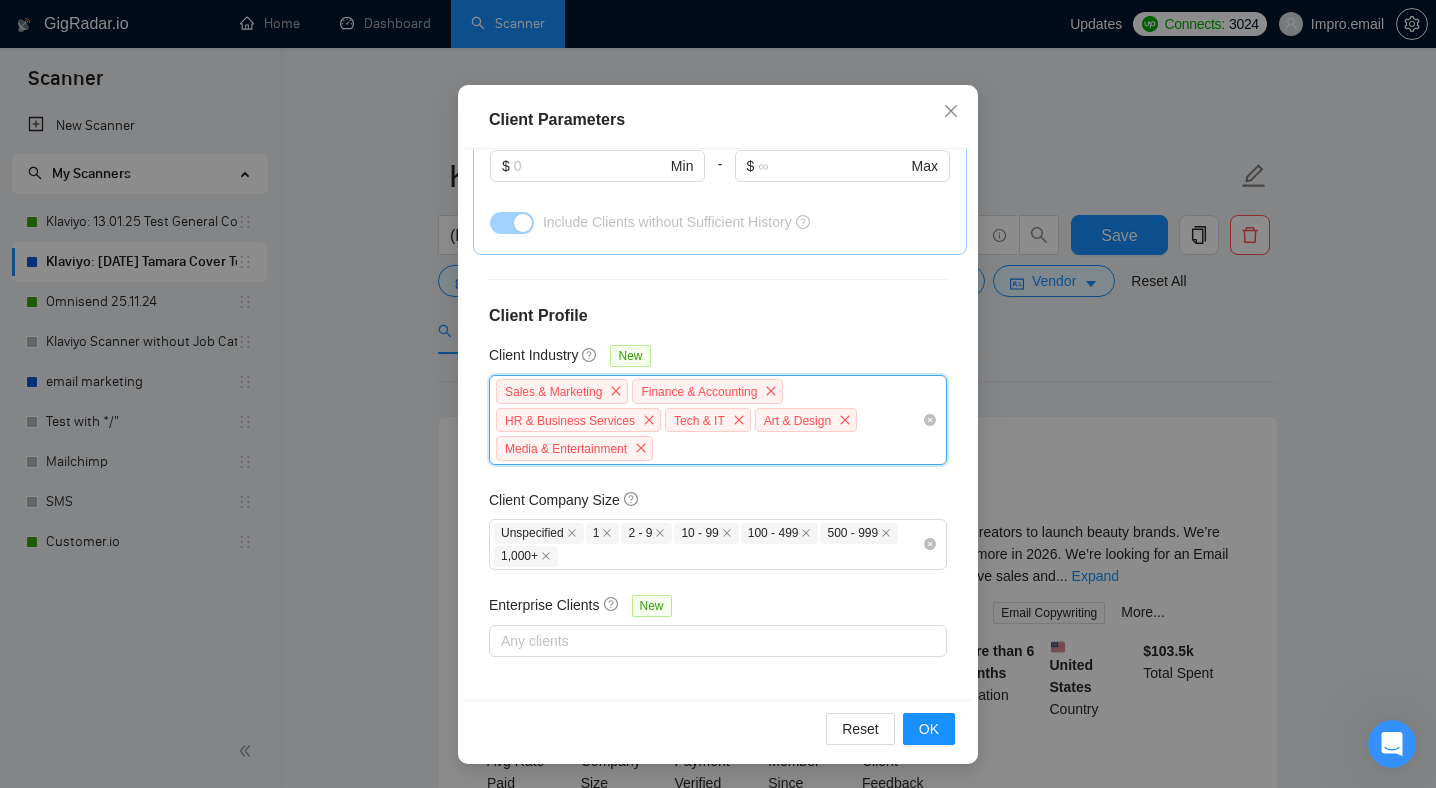 click on "Sales & Marketing Finance & Accounting HR & Business Services Tech & IT Art & Design Media & Entertainment" at bounding box center [708, 420] 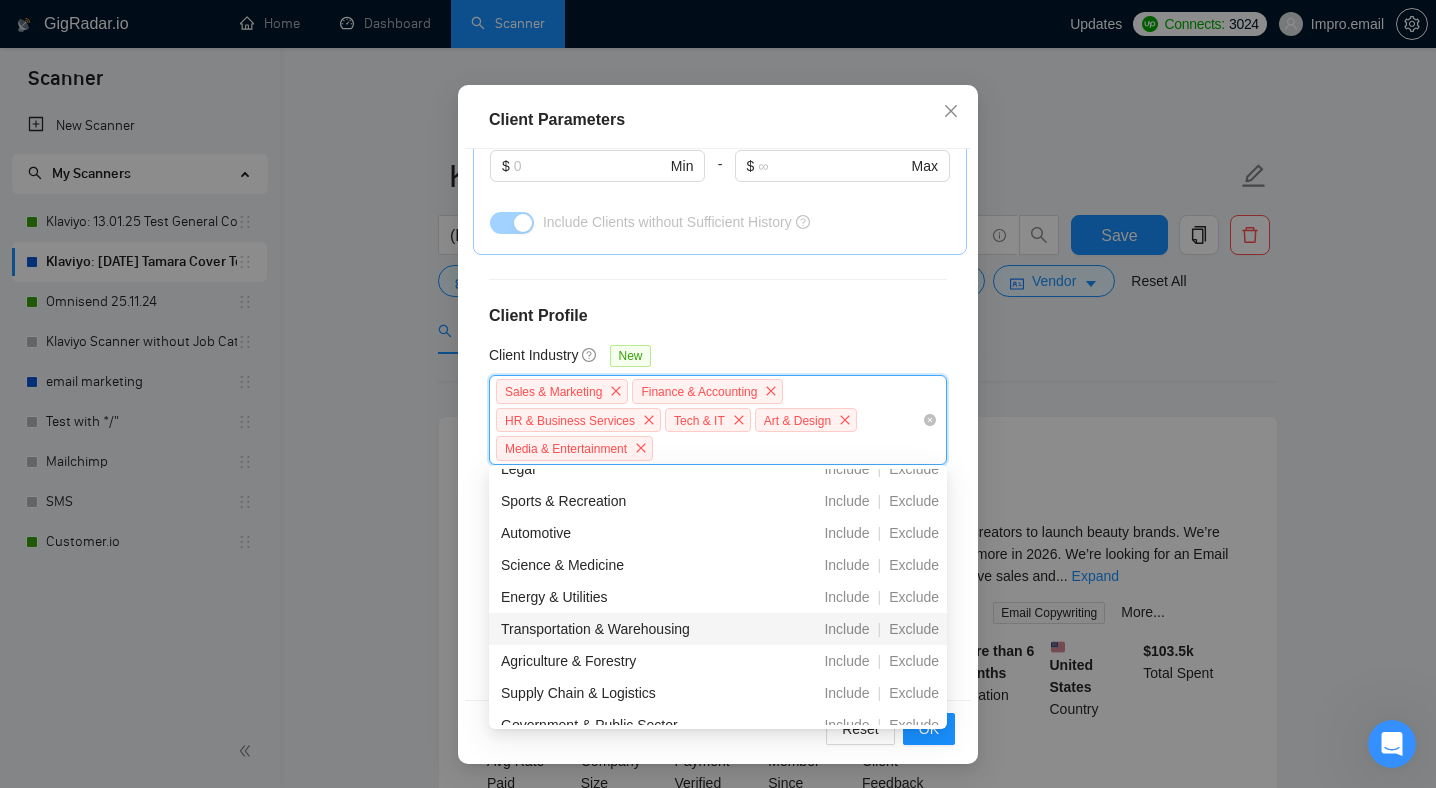 scroll, scrollTop: 590, scrollLeft: 0, axis: vertical 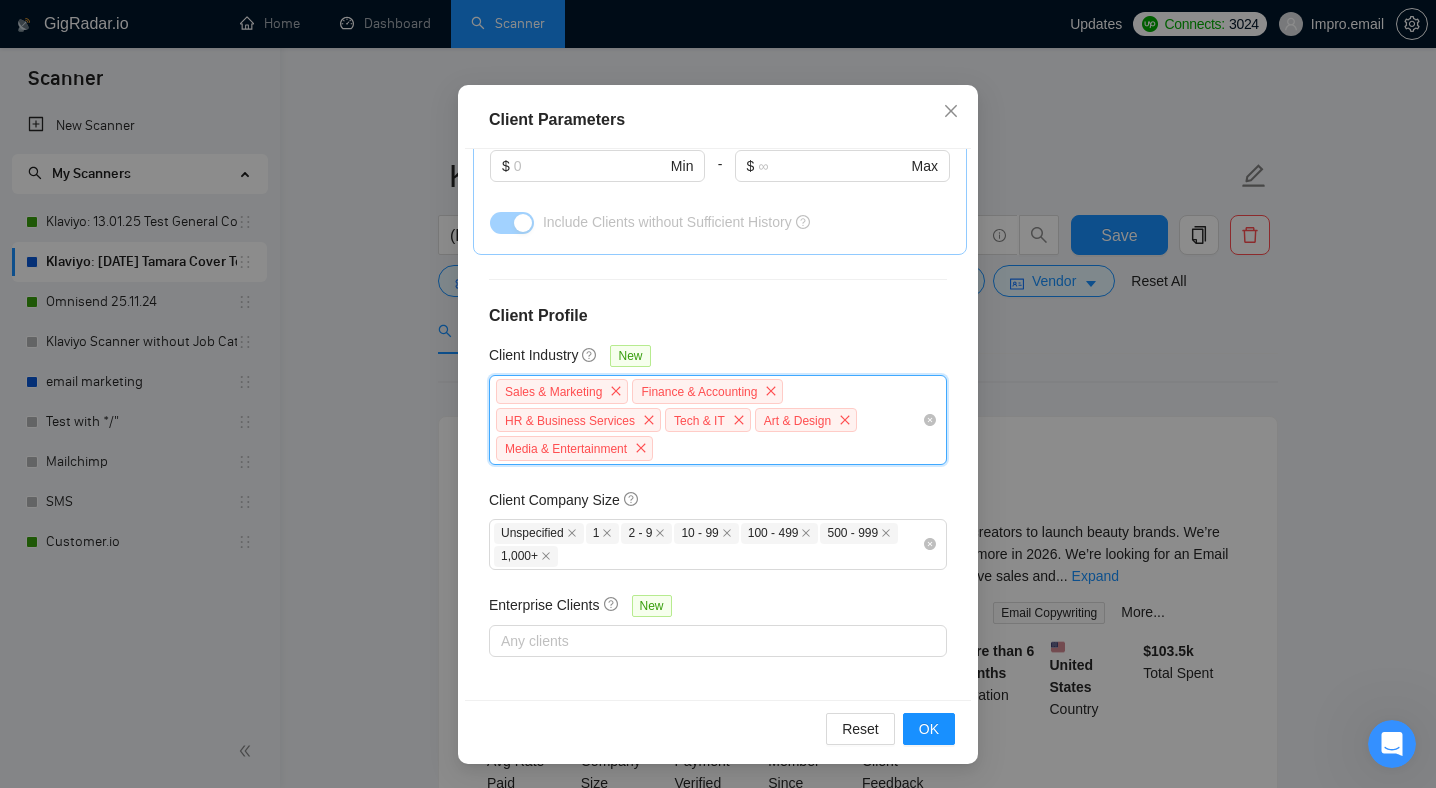 click on "Sales & Marketing Finance & Accounting HR & Business Services Tech & IT Art & Design Media & Entertainment" at bounding box center (708, 420) 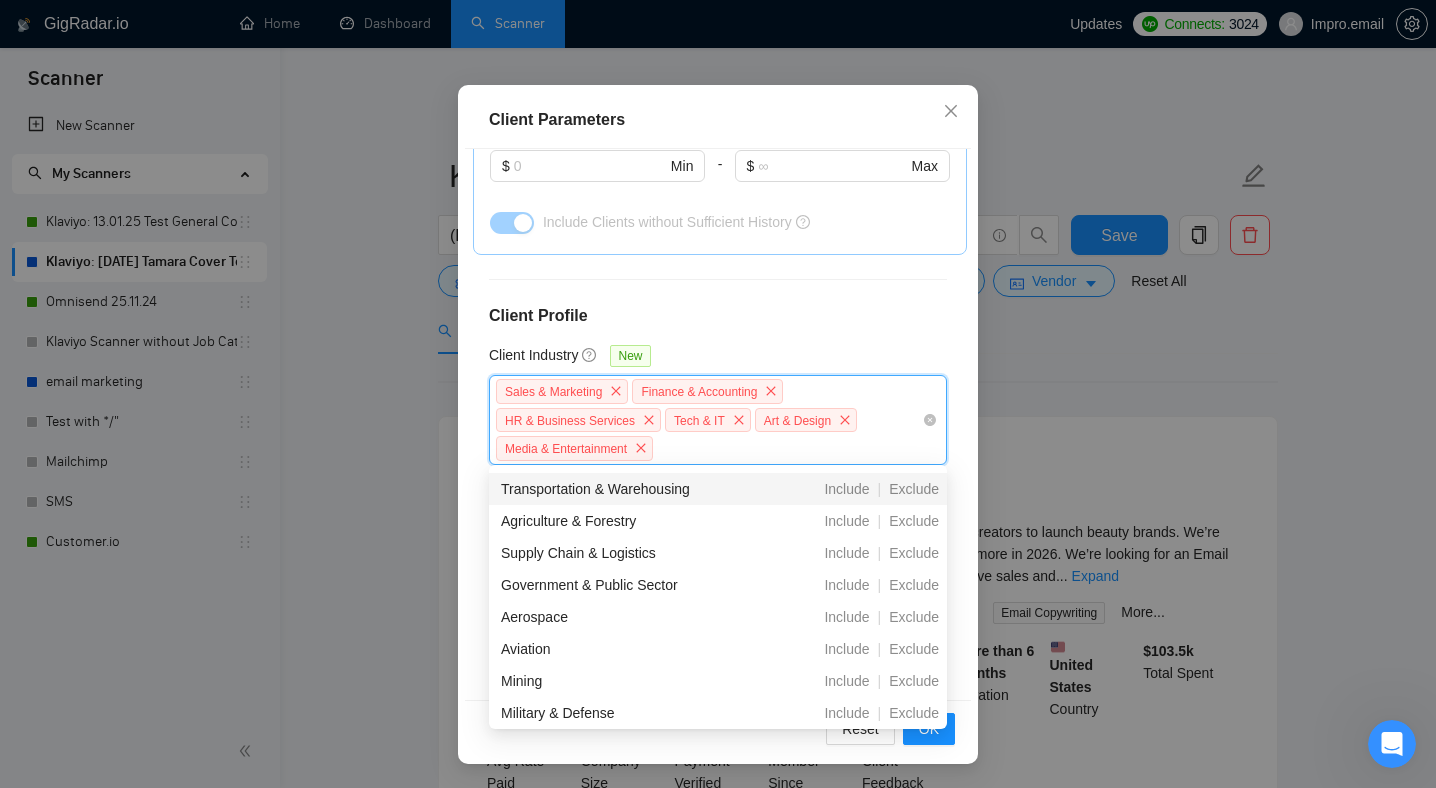 scroll, scrollTop: 736, scrollLeft: 0, axis: vertical 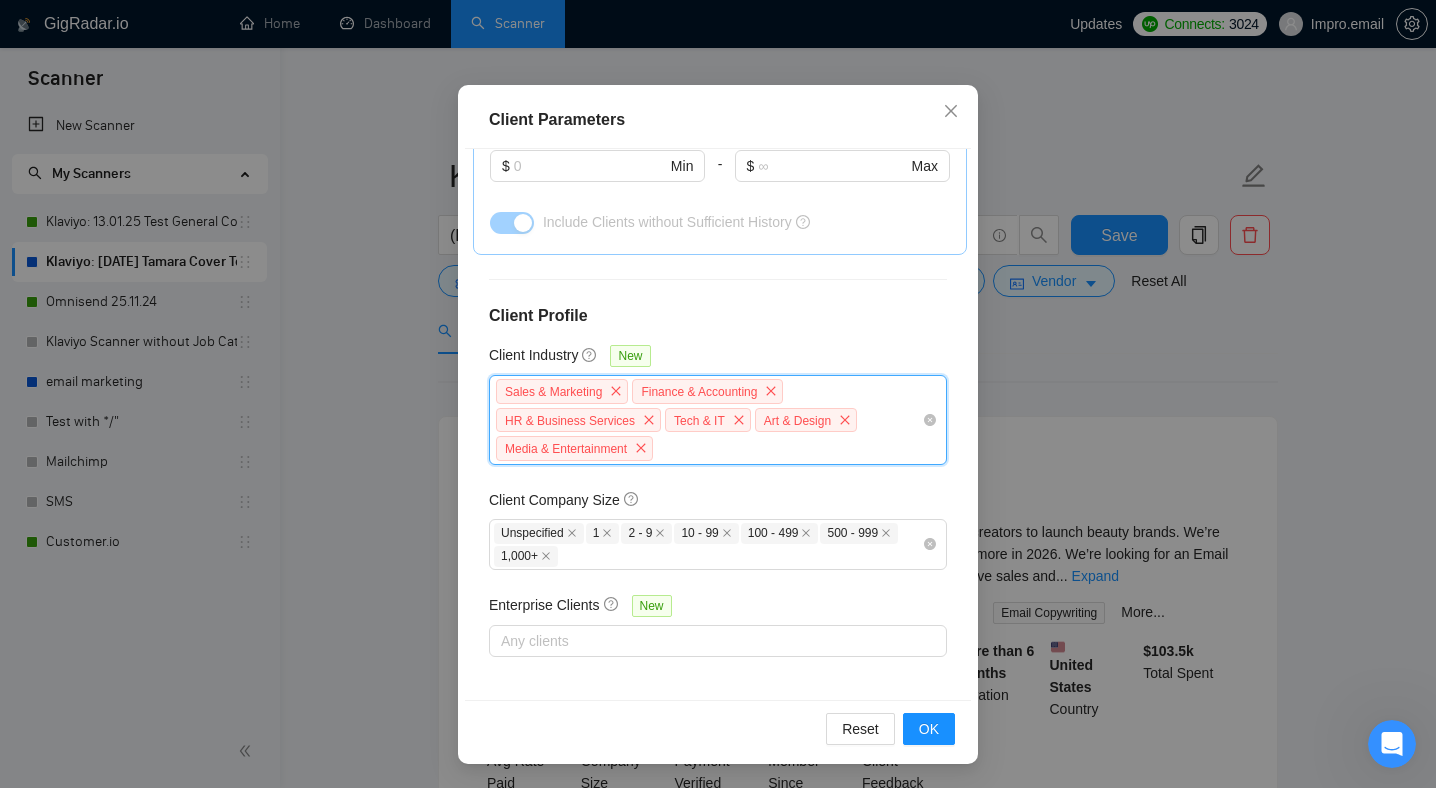 click on "Sales & Marketing Finance & Accounting HR & Business Services Tech & IT Art & Design Media & Entertainment" at bounding box center (708, 420) 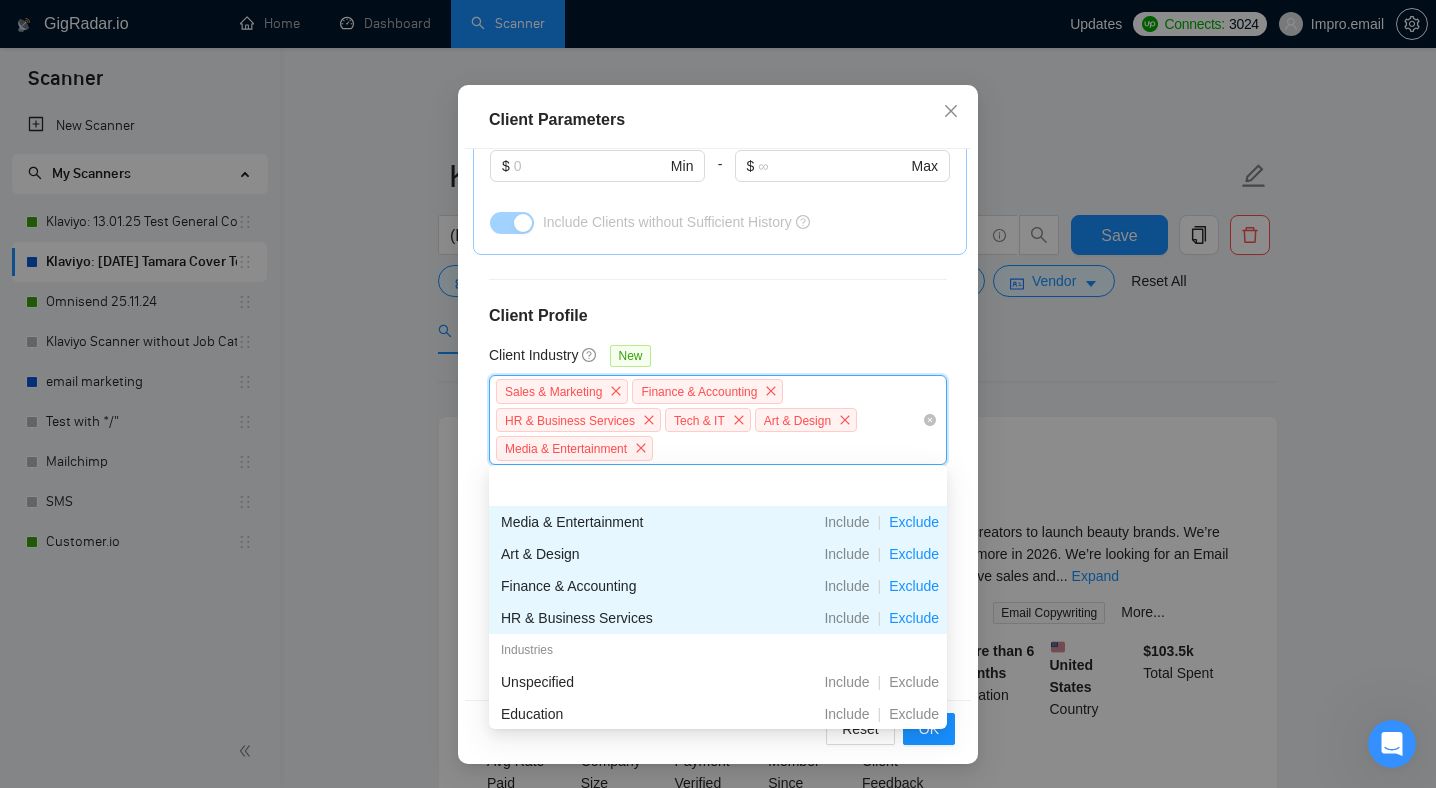 scroll, scrollTop: 105, scrollLeft: 0, axis: vertical 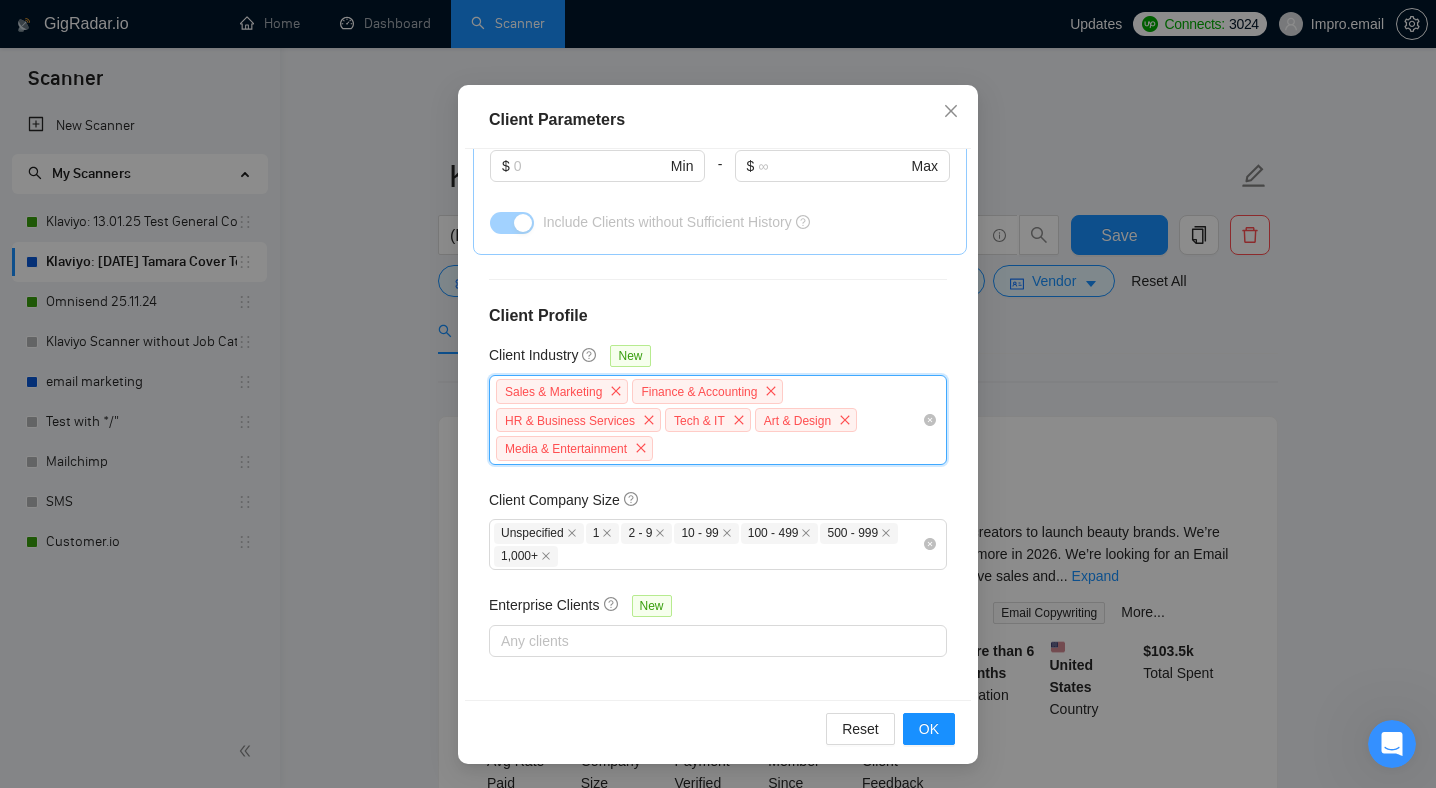 click on "Client Parameters Client Location Include Client Countries &nbsp; Select Exclude Client Countries India Pakistan Russia Nigeria Malaysia Kenya Morocco Kuwait Nepal Ghana Tunisia Somalia Zambia Honduras Zimbabwe Namibia Niger Netherlands Belarus Bangladesh Lebanon Bahrain Uzbekistan Kazakhstan Uganda Ethiopia Kyrgyzstan Tajikistan Bulgaria &nbsp; Client Rating Client Min Average Feedback Include clients with no feedback Client Payment Details Payment Verified Hire Rate Stats &nbsp; Client Total Spent $ Min - $ Max Client Hire Rate New &nbsp; Any hire rate &nbsp; Avg Hourly Rate Paid New $ Min - $ Max Include Clients without Sufficient History Client Profile Client Industry New Sales & Marketing, Finance & Accounting, HR & Business Services, Tech & IT, Art & Design, Media & Entertainment Sales & Marketing Finance & Accounting HR & Business Services Tech & IT Art & Design Media & Entertainment &nbsp; Client Company Size Unspecified 1 2 - 9 10 - 99 100 - 499 500 - 999 1,000+ &nbsp; Enterprise Clients New &nbsp; Any clients Reset OK" at bounding box center (718, 394) 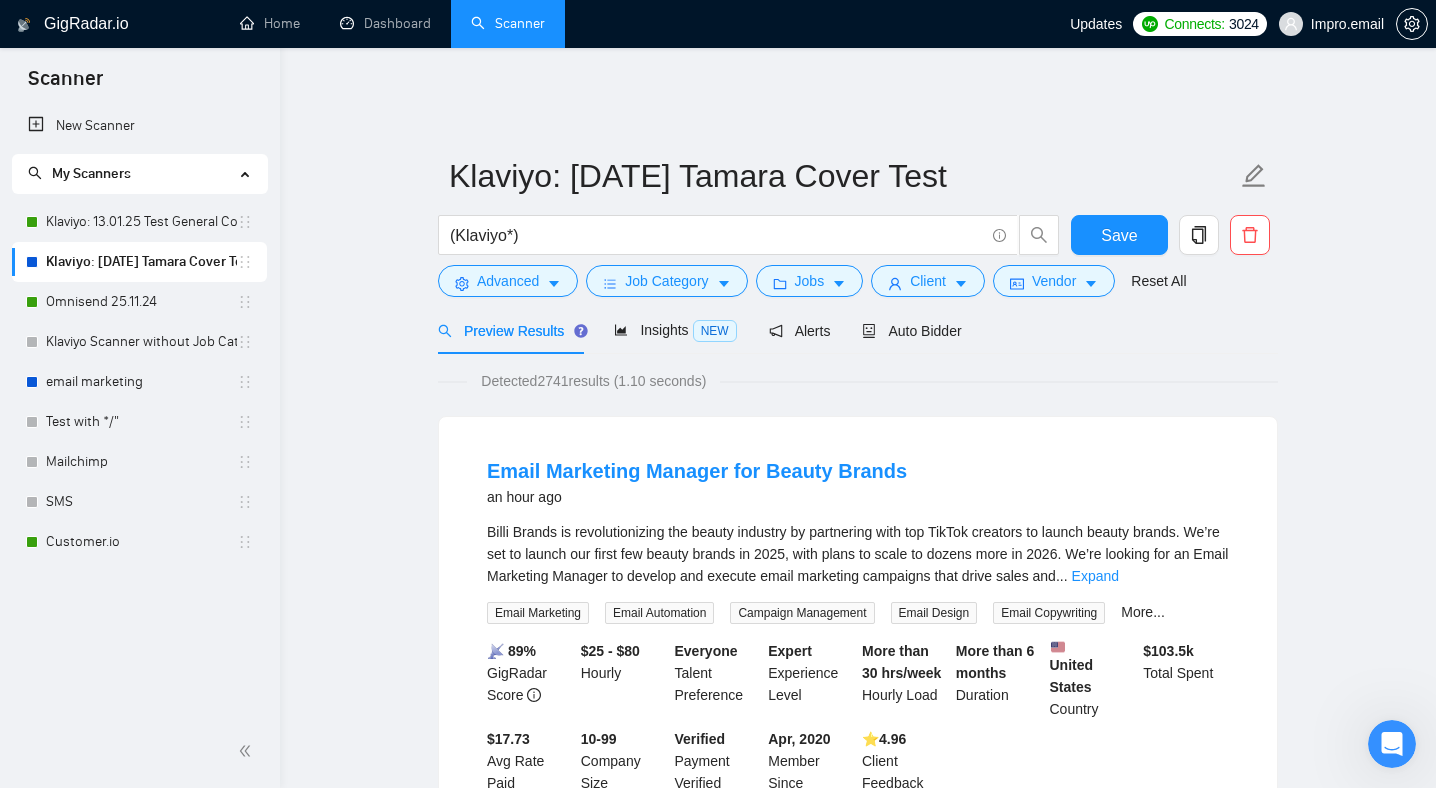 scroll, scrollTop: 35, scrollLeft: 0, axis: vertical 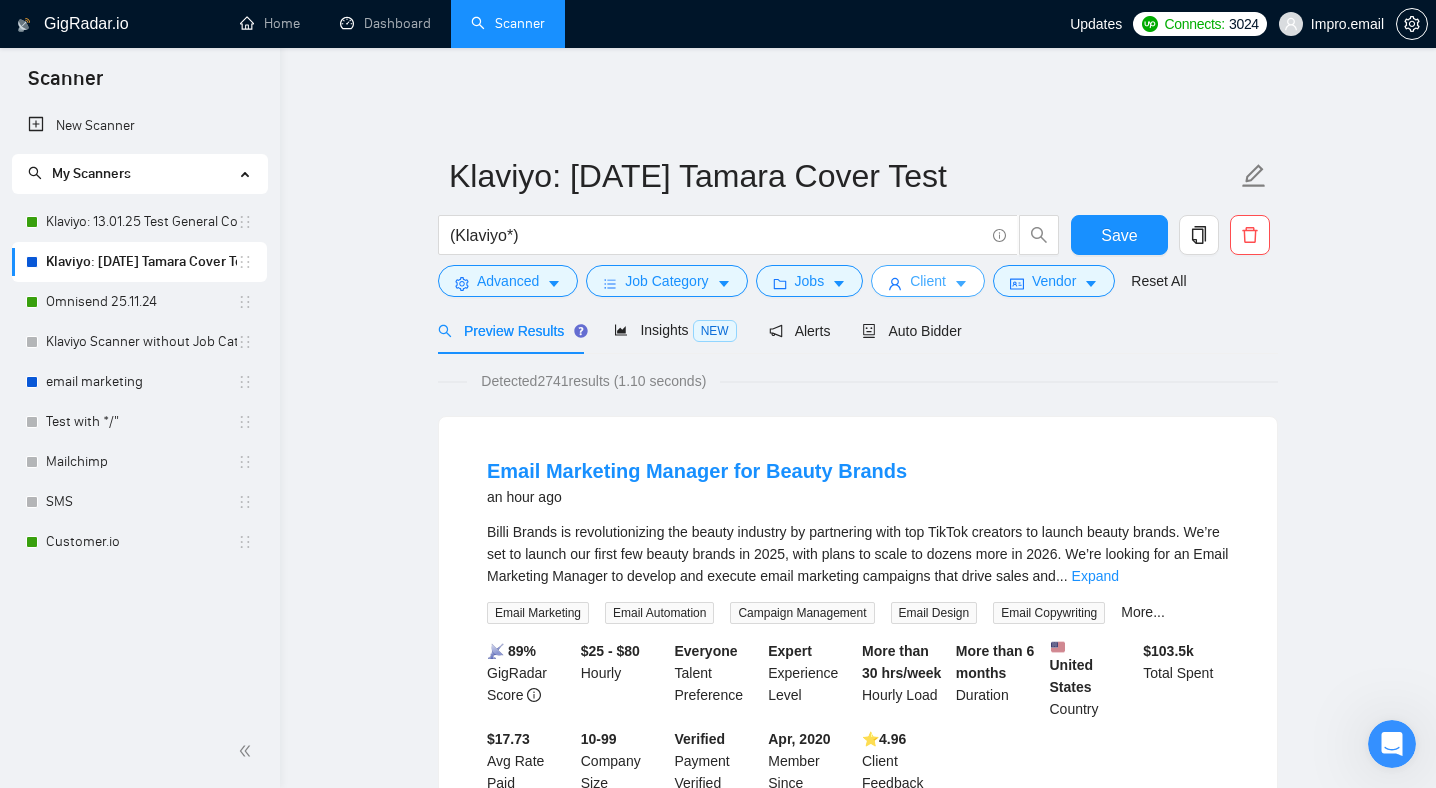 click on "Client" at bounding box center [928, 281] 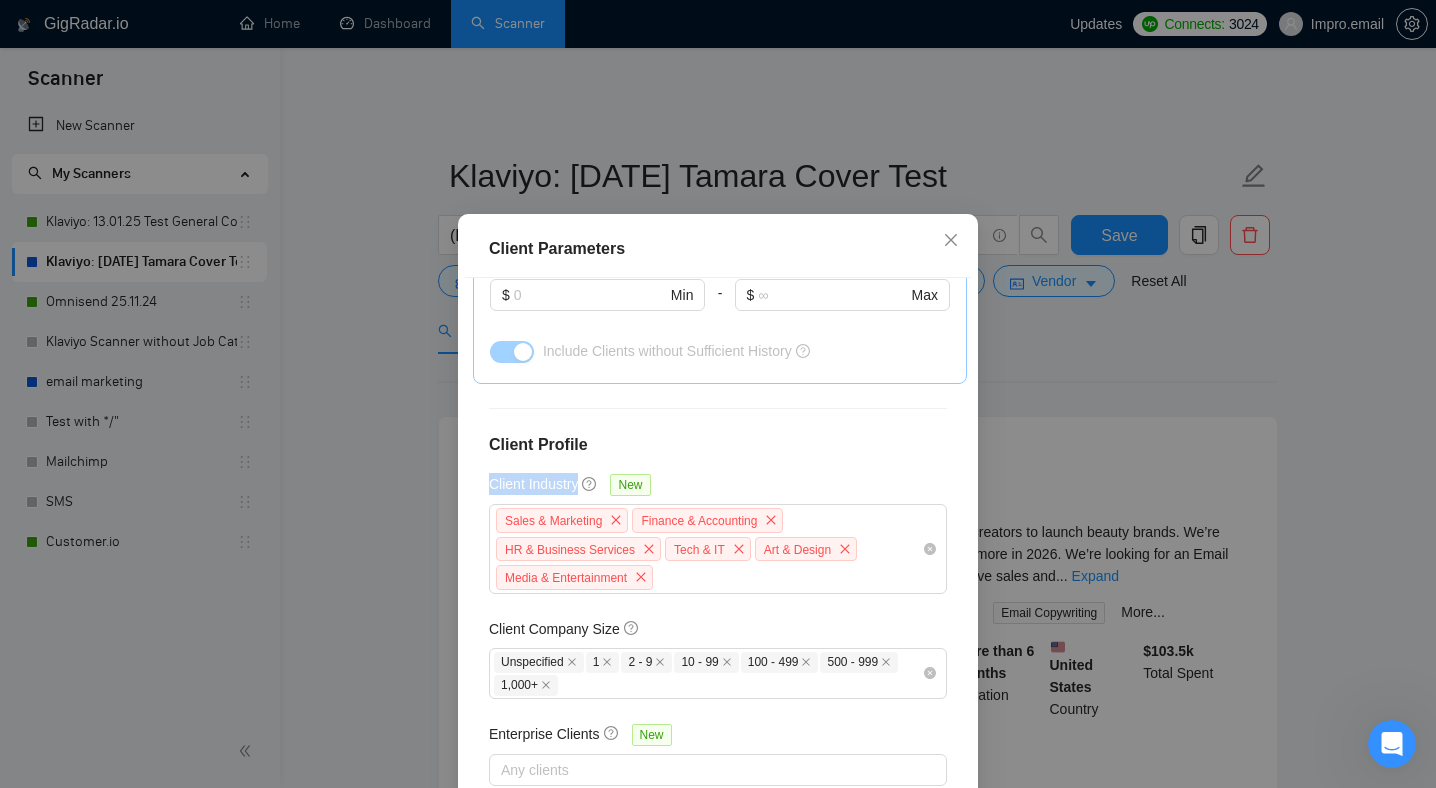 drag, startPoint x: 482, startPoint y: 482, endPoint x: 609, endPoint y: 475, distance: 127.192764 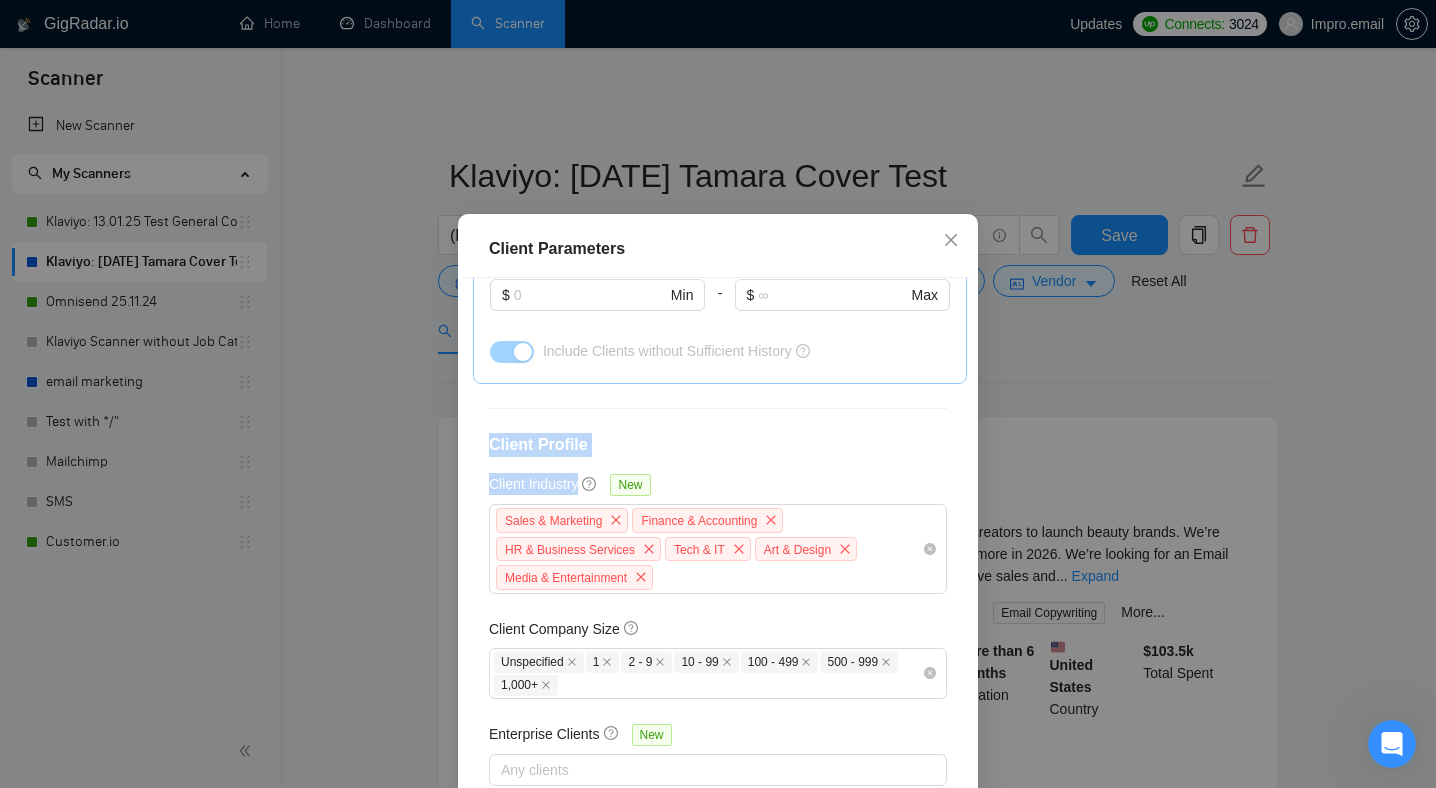 drag, startPoint x: 482, startPoint y: 437, endPoint x: 610, endPoint y: 479, distance: 134.71451 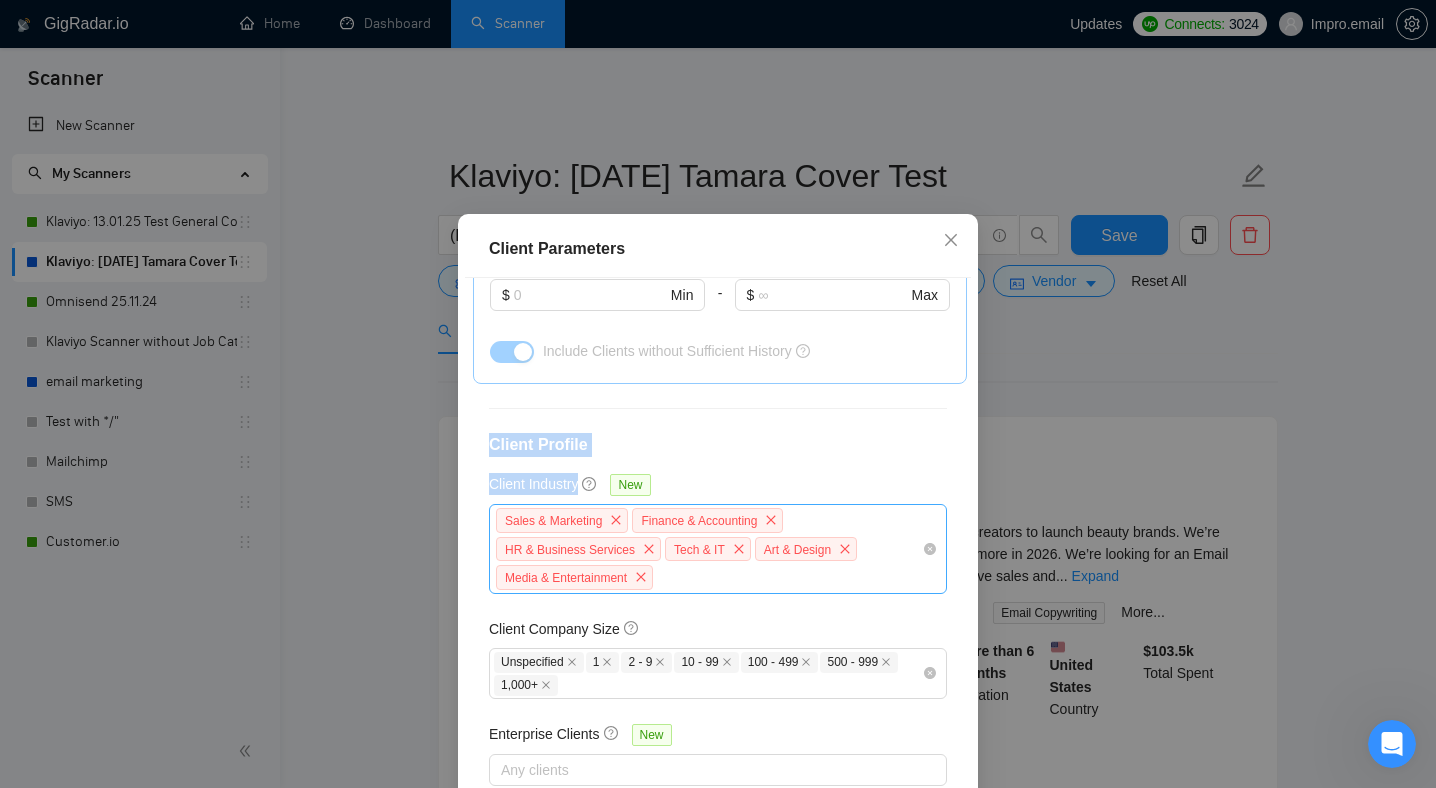 click on "Sales & Marketing Finance & Accounting HR & Business Services Tech & IT Art & Design Media & Entertainment" at bounding box center [708, 549] 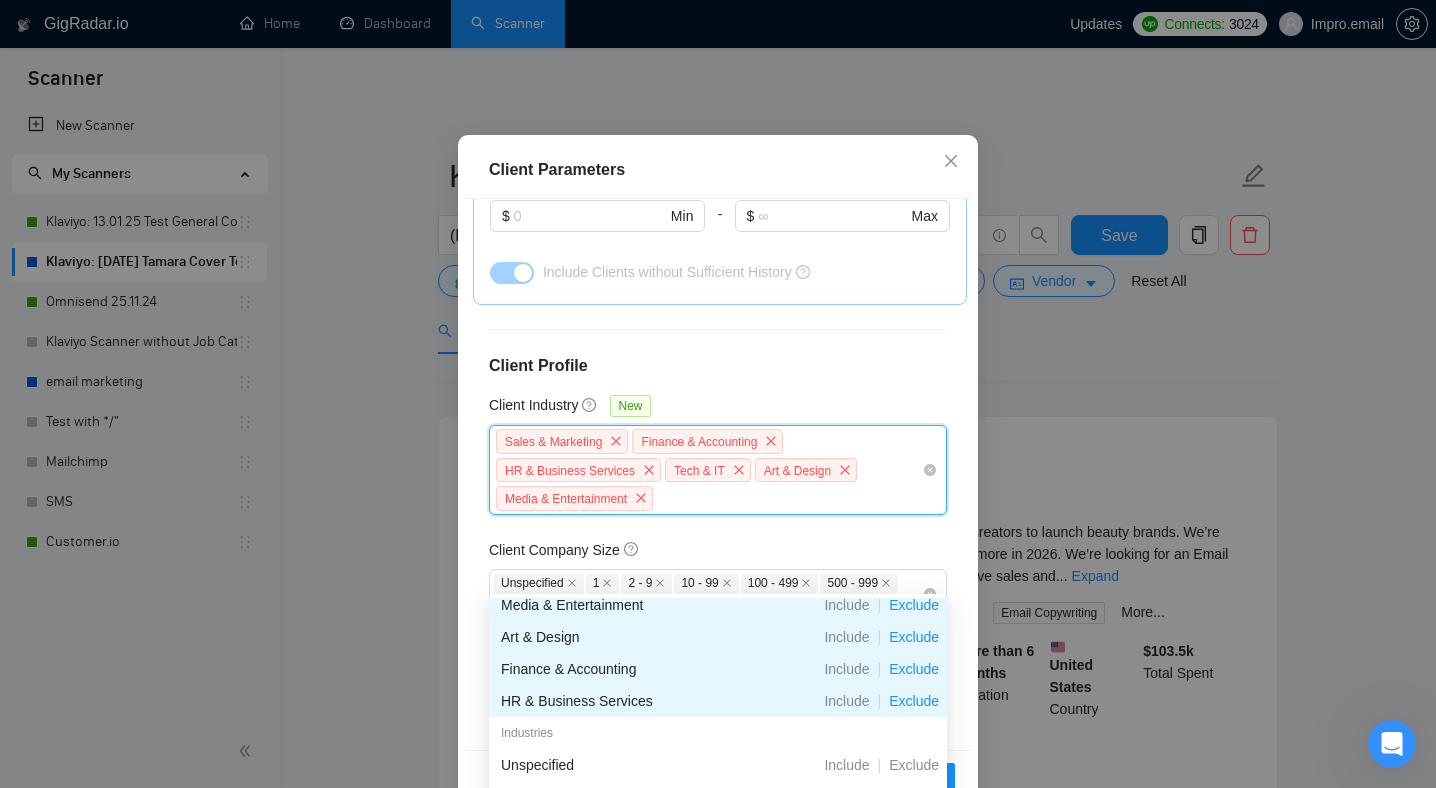 scroll, scrollTop: 129, scrollLeft: 0, axis: vertical 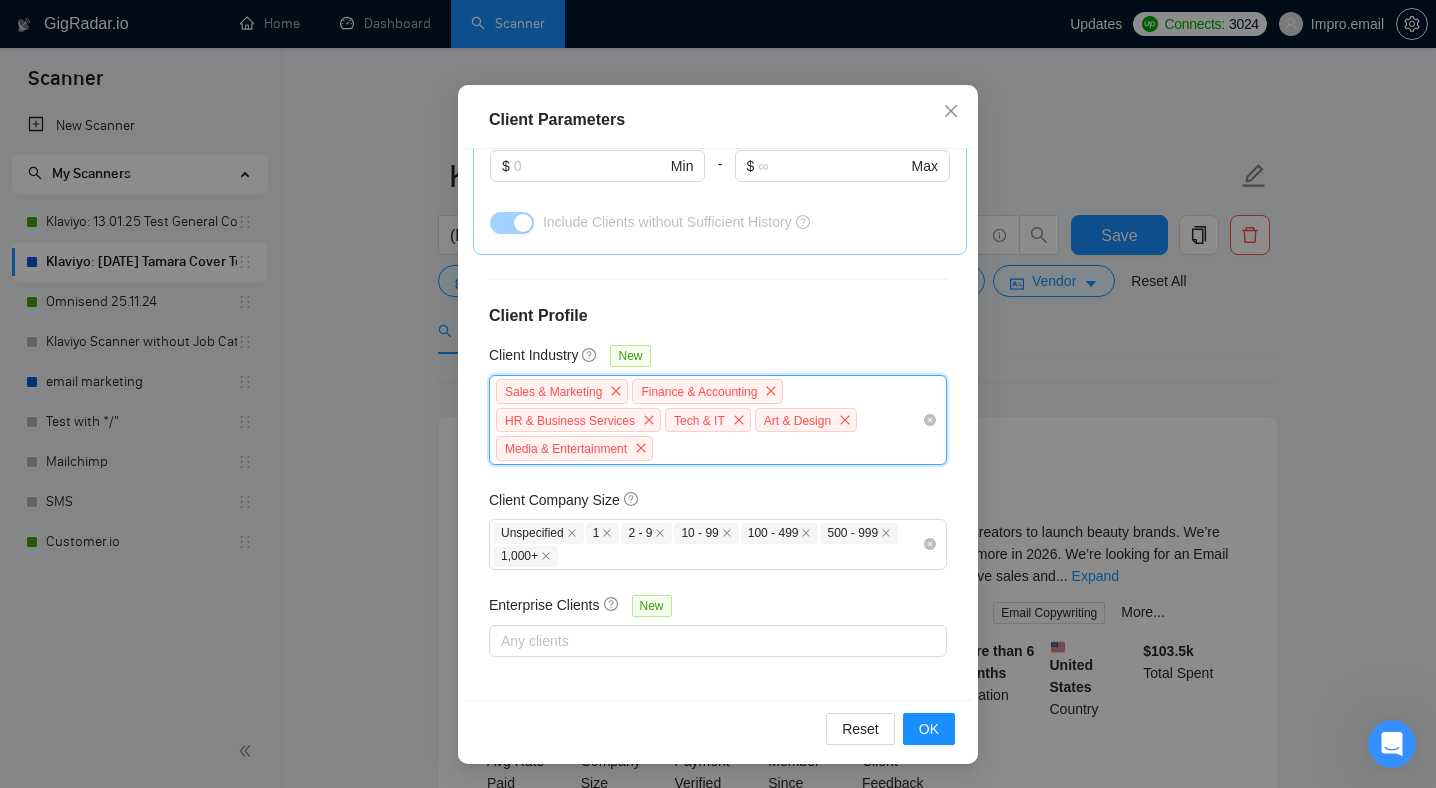 click on "Sales & Marketing Finance & Accounting HR & Business Services Tech & IT Art & Design Media & Entertainment" at bounding box center (708, 420) 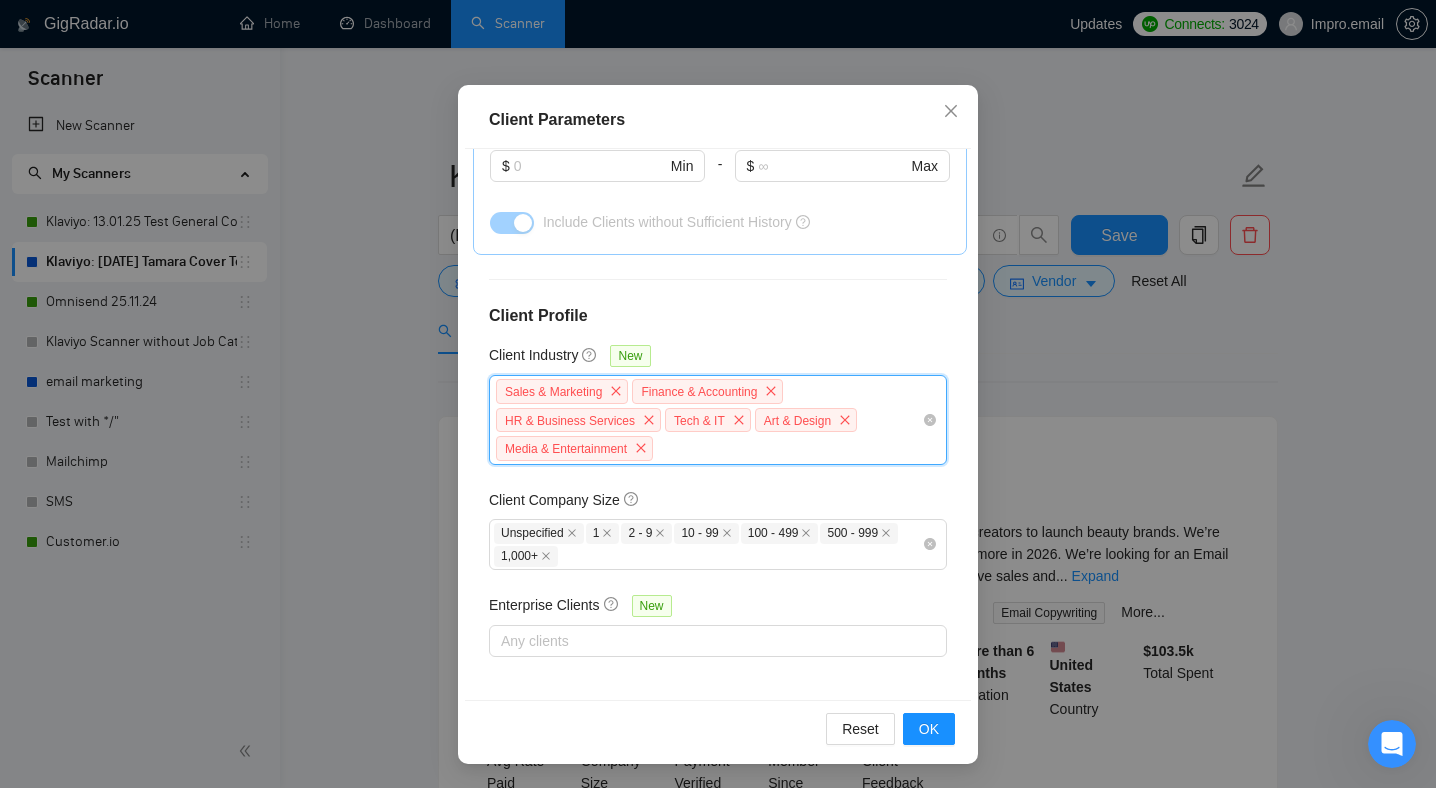 click on "Sales & Marketing Finance & Accounting HR & Business Services Tech & IT Art & Design Media & Entertainment" at bounding box center (708, 420) 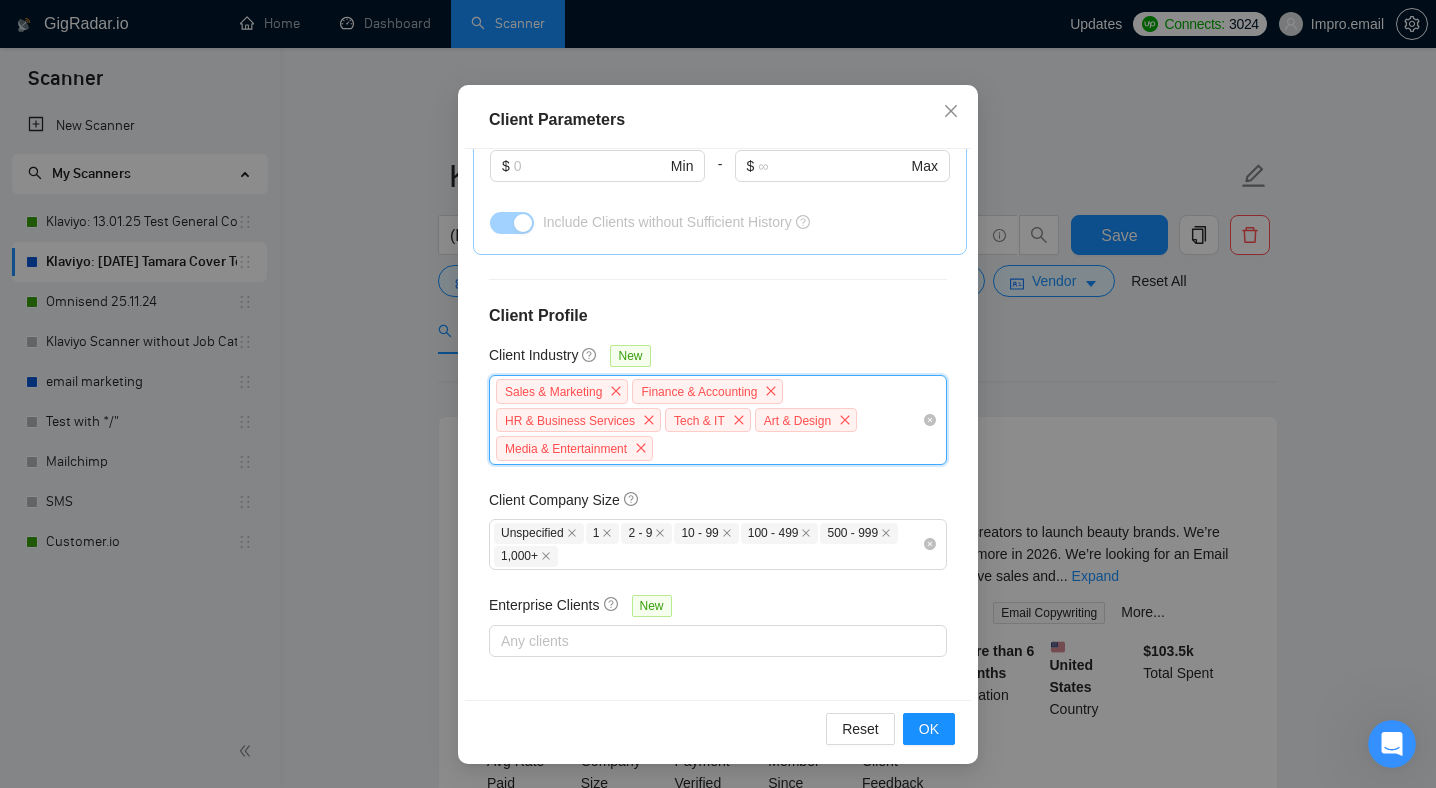 click on "Sales & Marketing Finance & Accounting HR & Business Services Tech & IT Art & Design Media & Entertainment" at bounding box center [708, 420] 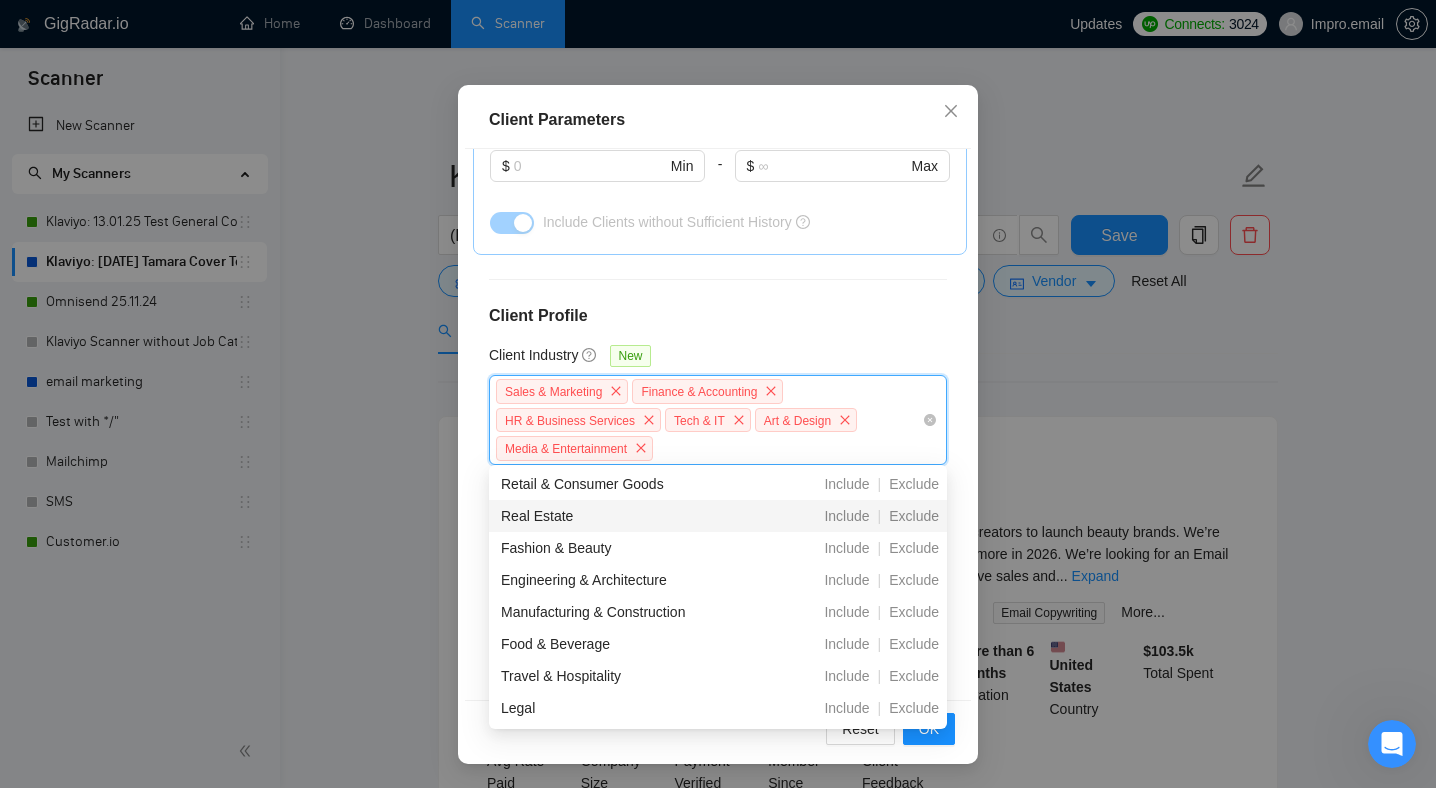scroll, scrollTop: 374, scrollLeft: 0, axis: vertical 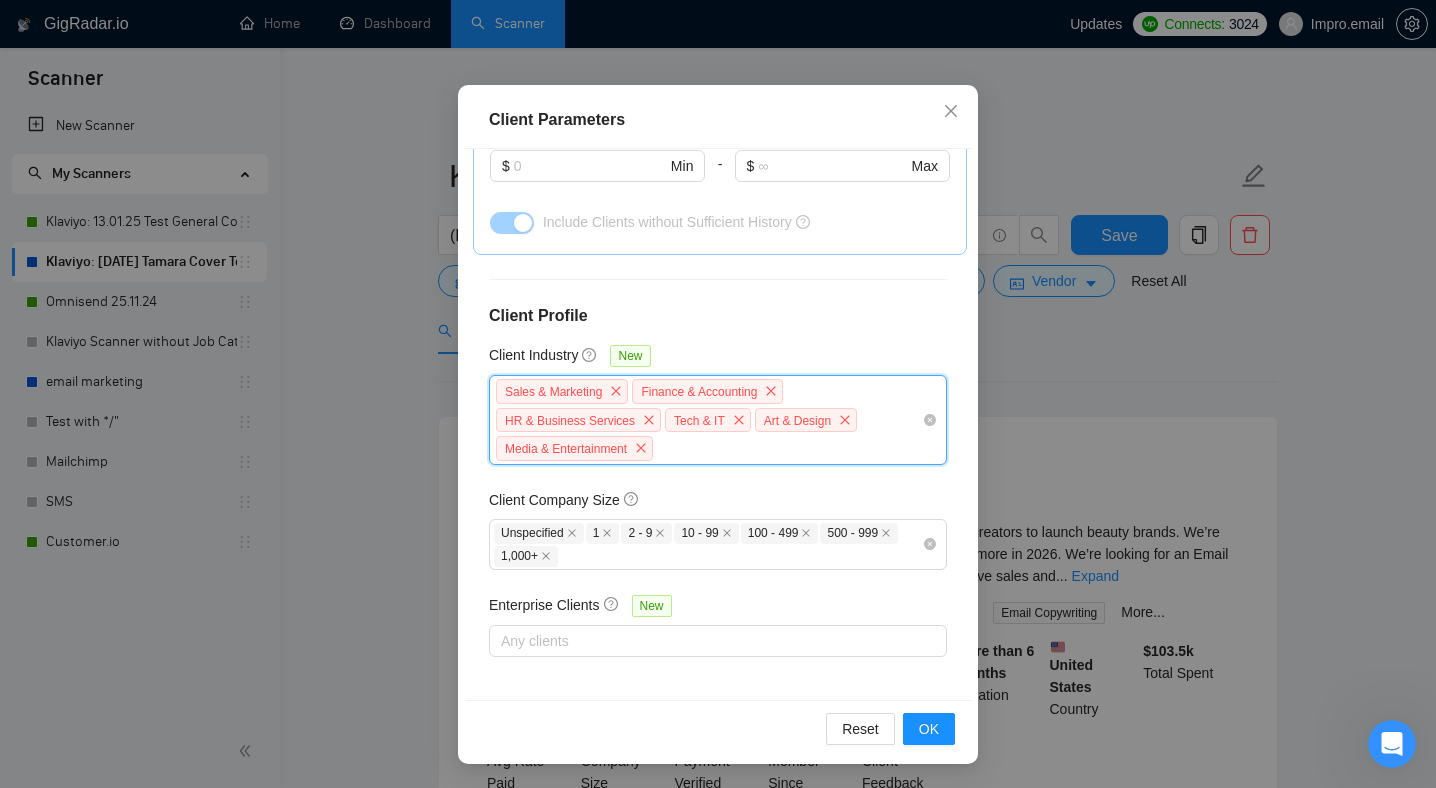 click on "Sales & Marketing Finance & Accounting HR & Business Services Tech & IT Art & Design Media & Entertainment" at bounding box center (708, 420) 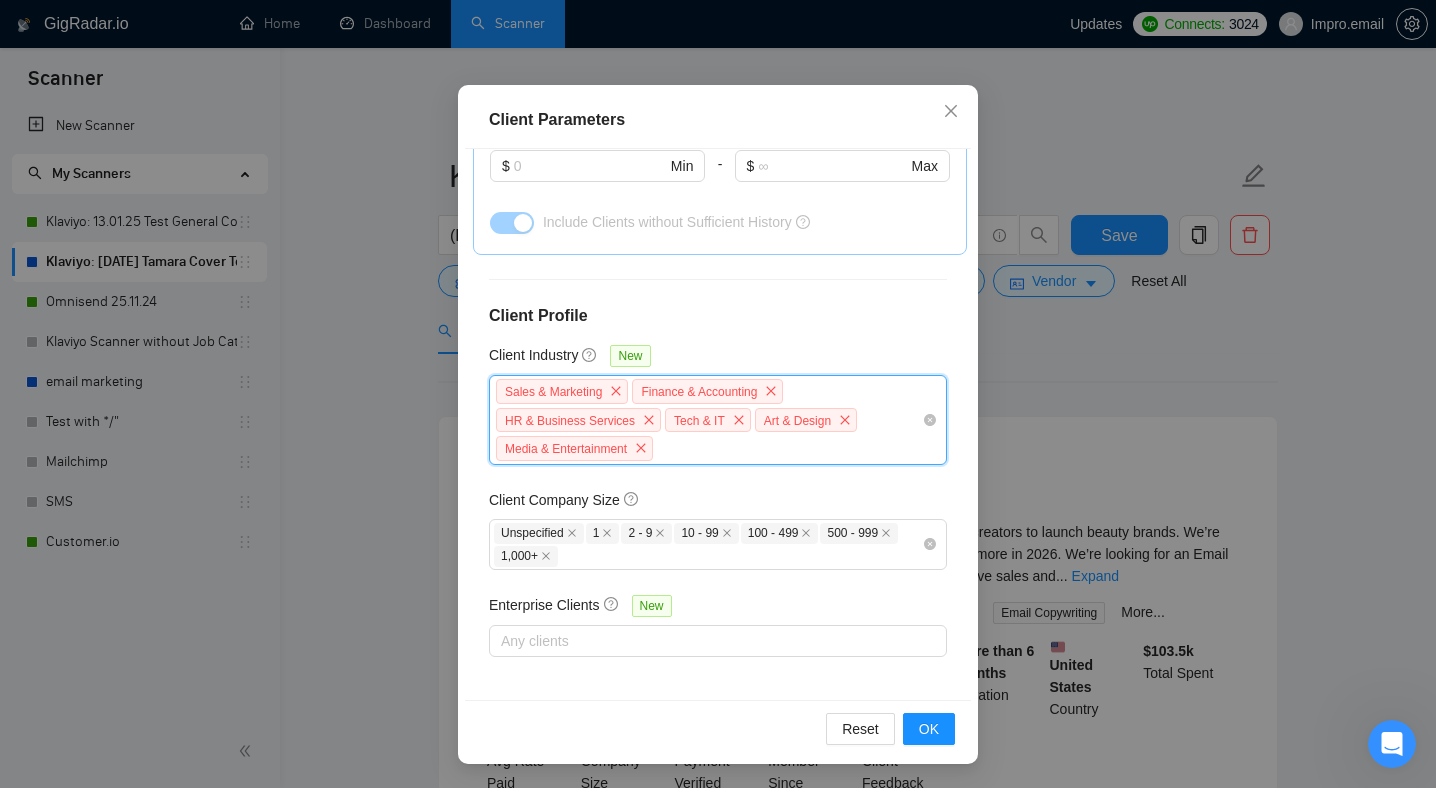 click on "Sales & Marketing Finance & Accounting HR & Business Services Tech & IT Art & Design Media & Entertainment" at bounding box center (708, 420) 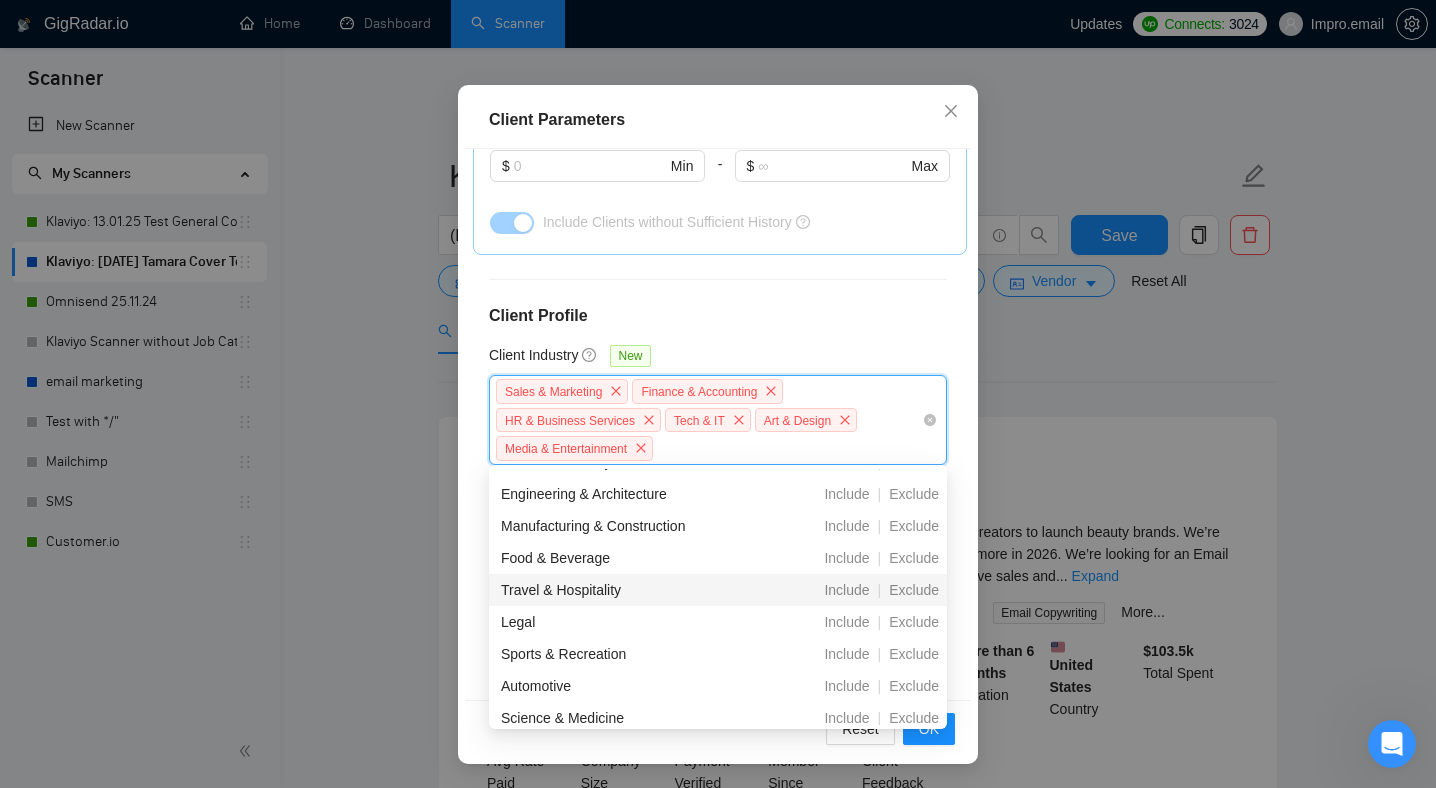 scroll, scrollTop: 442, scrollLeft: 0, axis: vertical 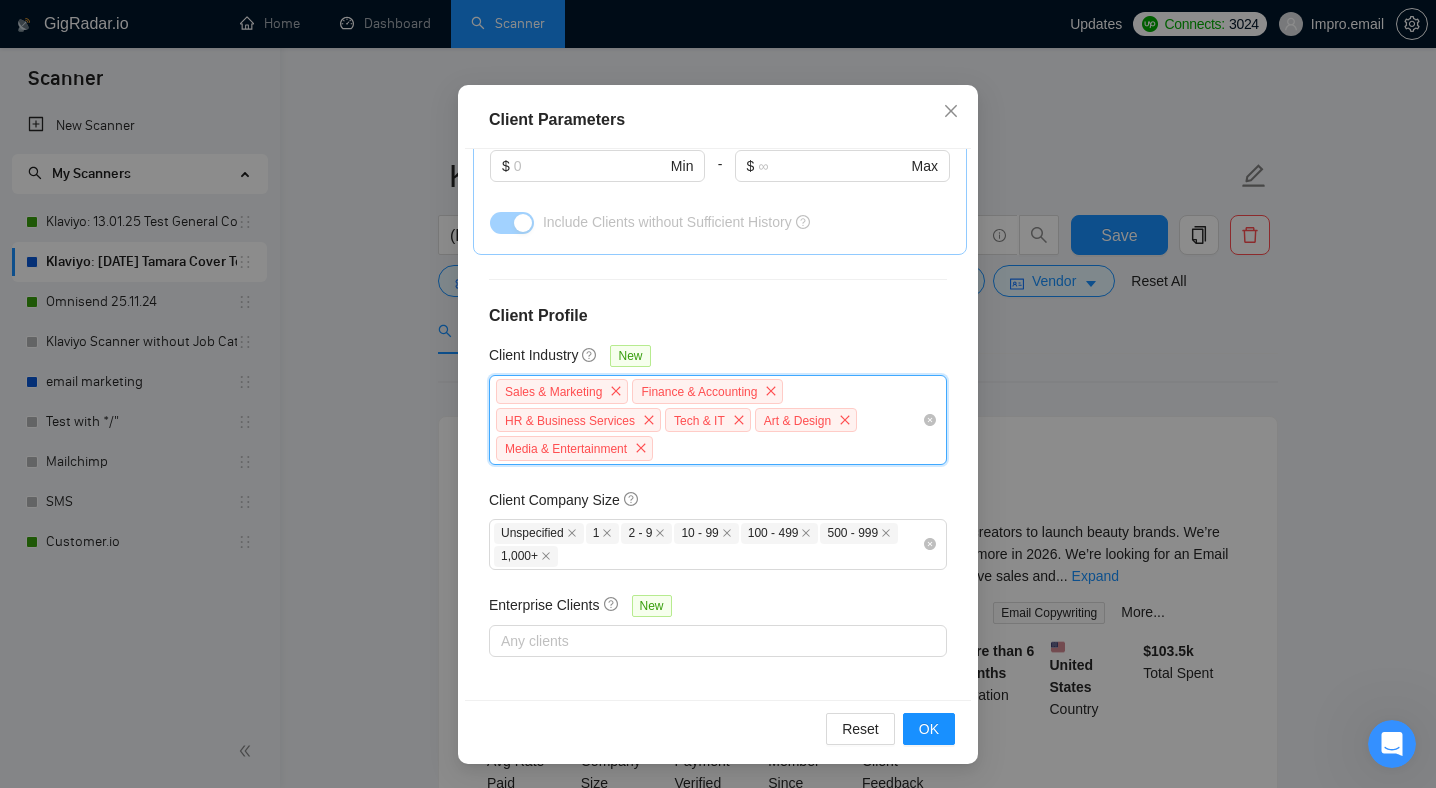 click on "Sales & Marketing Finance & Accounting HR & Business Services Tech & IT Art & Design Media & Entertainment" at bounding box center [708, 420] 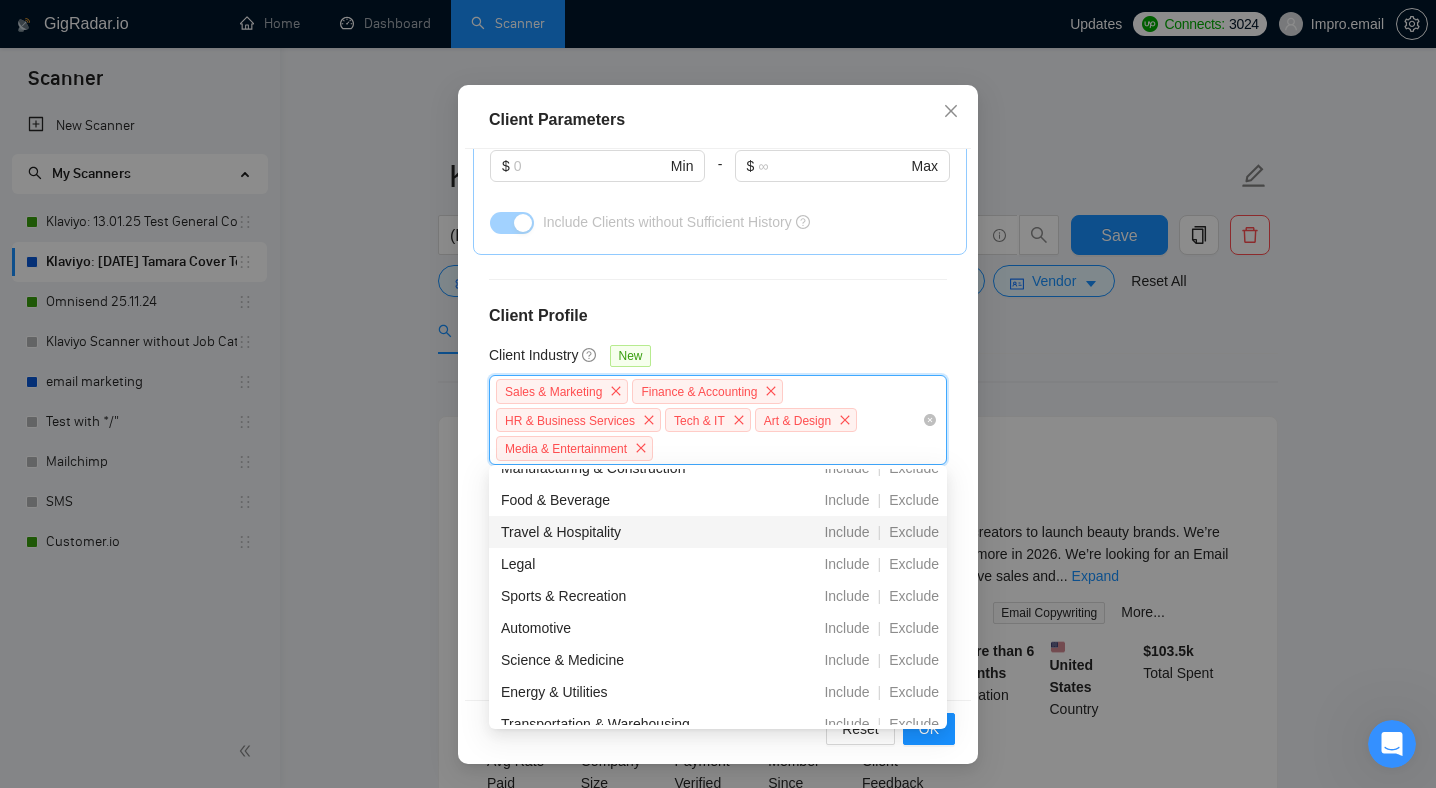 scroll, scrollTop: 503, scrollLeft: 0, axis: vertical 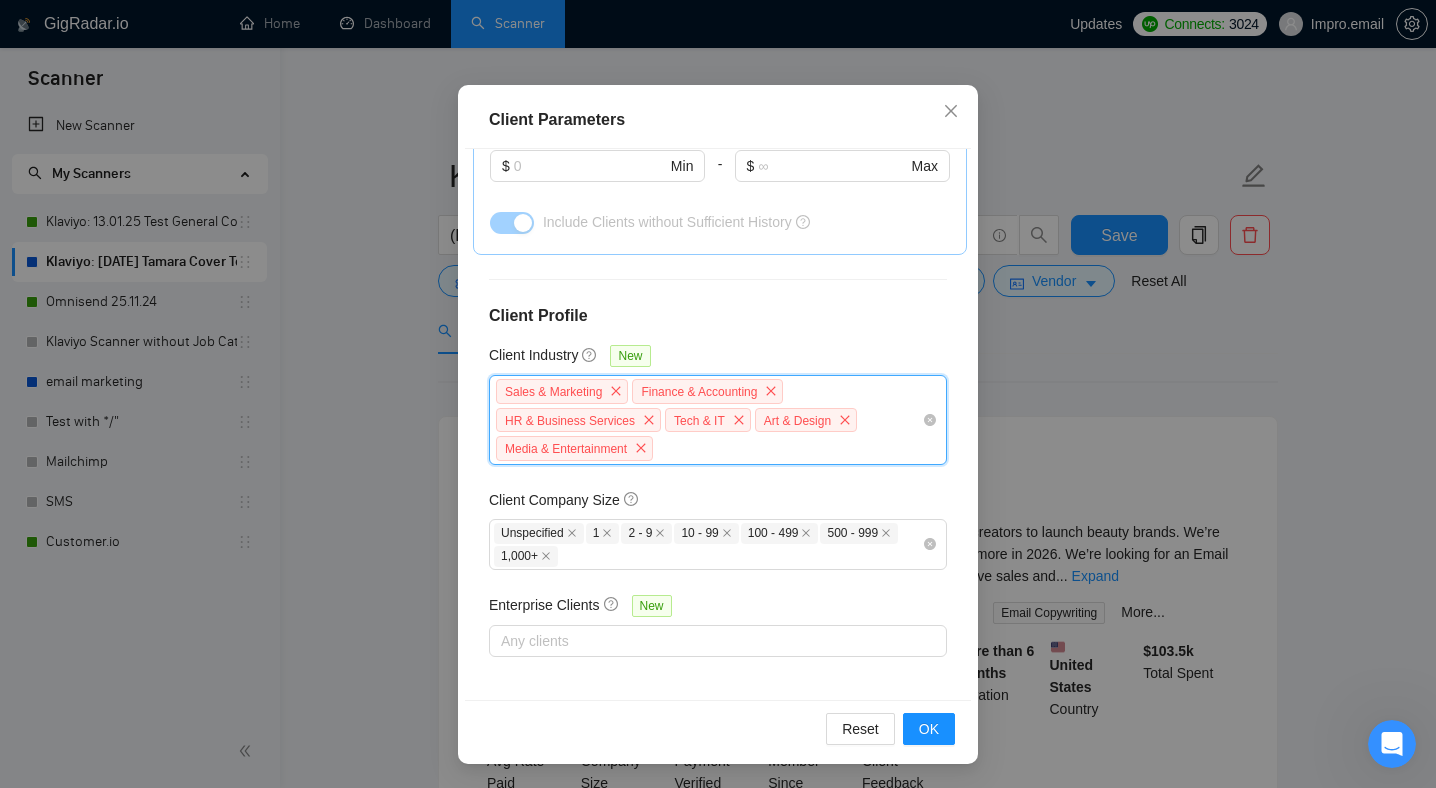 click on "Sales & Marketing Finance & Accounting HR & Business Services Tech & IT Art & Design Media & Entertainment" at bounding box center (708, 420) 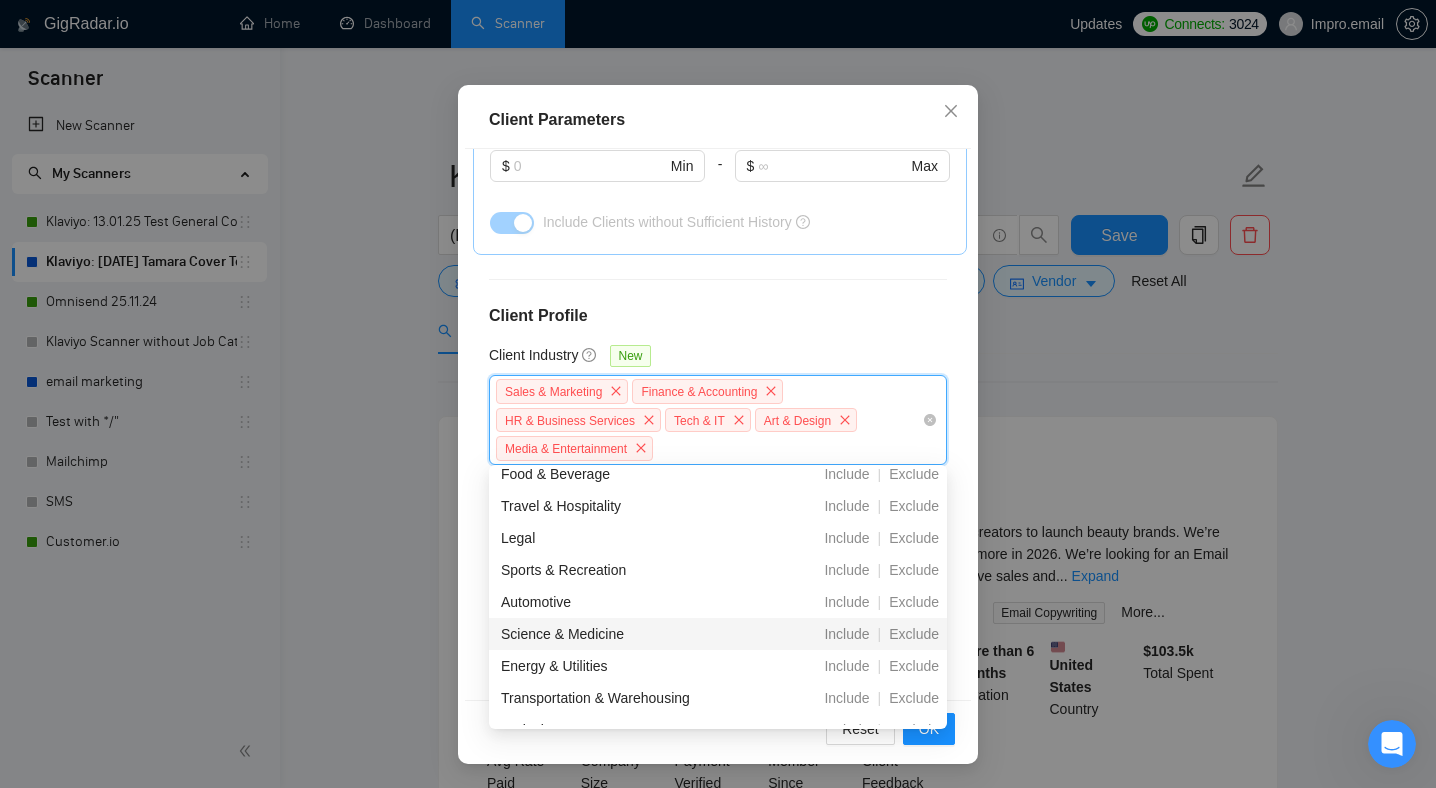scroll, scrollTop: 527, scrollLeft: 0, axis: vertical 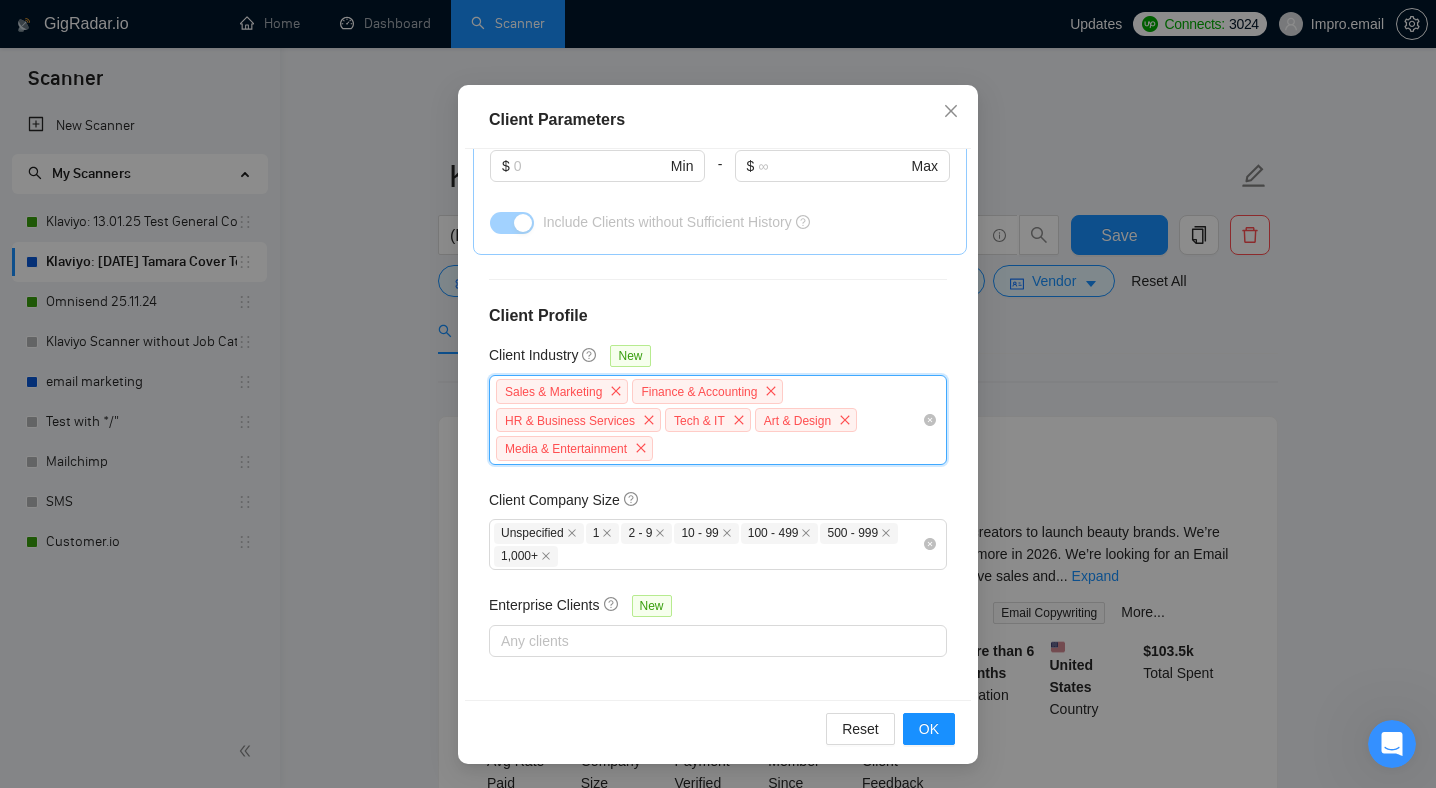 click on "Sales & Marketing Finance & Accounting HR & Business Services Tech & IT Art & Design Media & Entertainment" at bounding box center (708, 420) 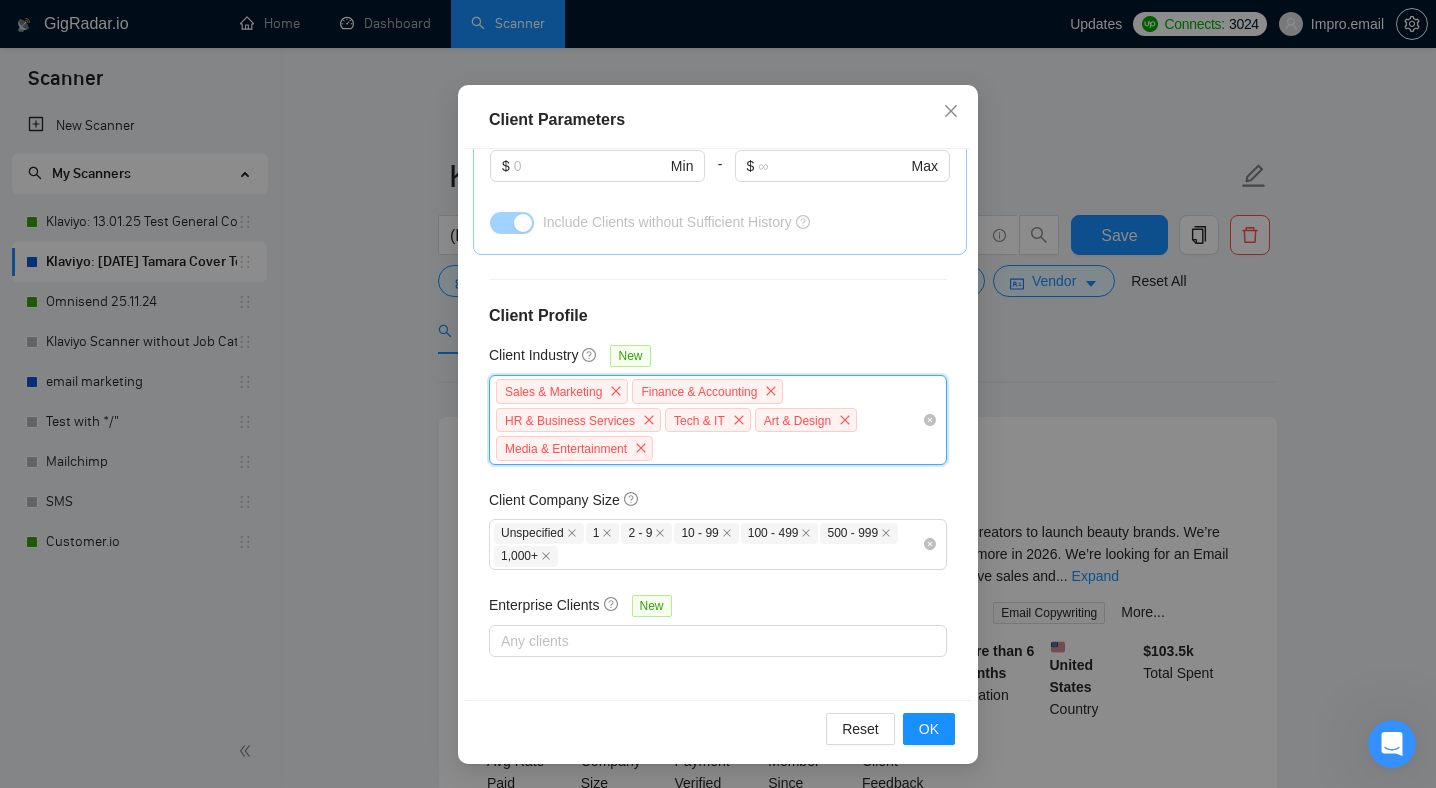click on "Sales & Marketing Finance & Accounting HR & Business Services Tech & IT Art & Design Media & Entertainment" at bounding box center (708, 420) 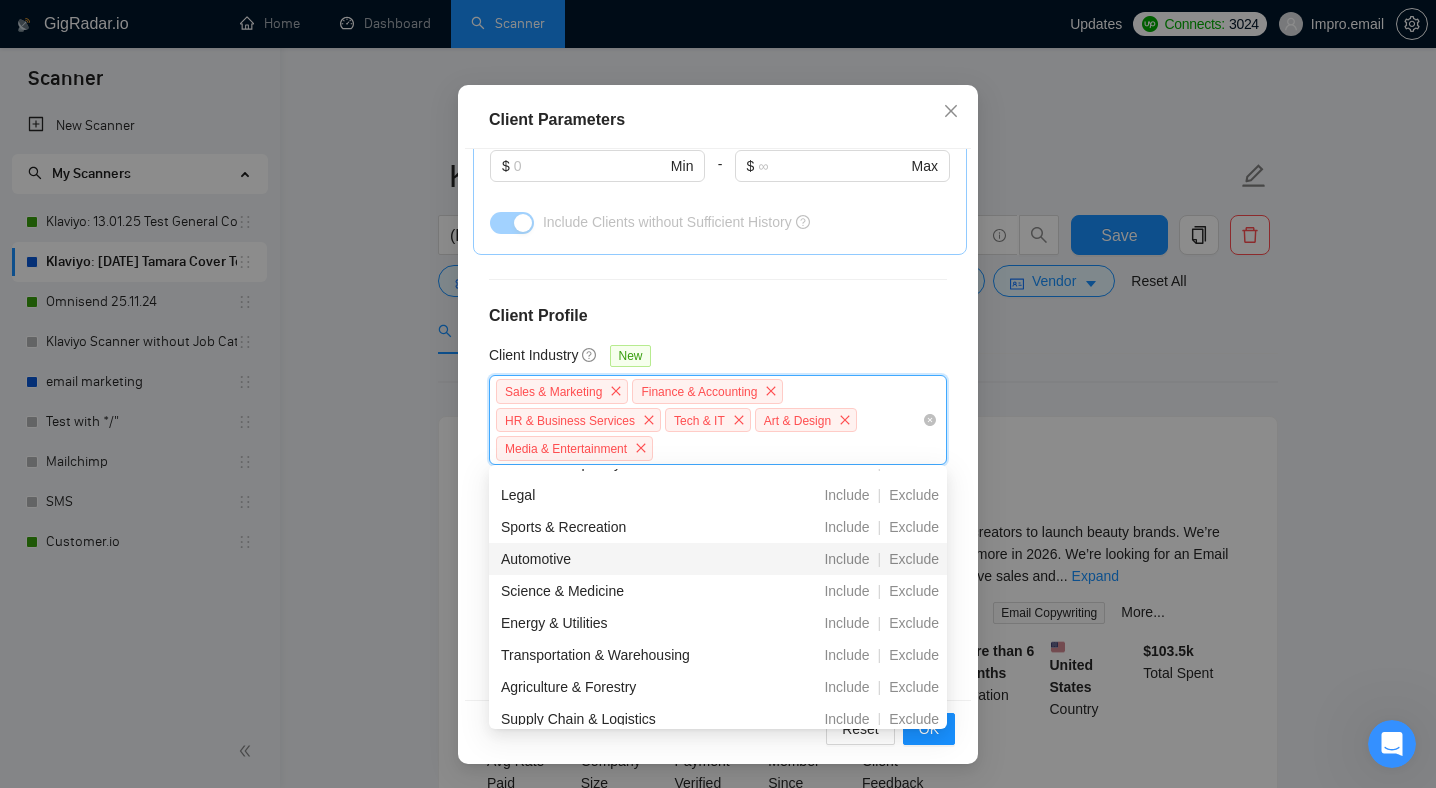 scroll, scrollTop: 570, scrollLeft: 0, axis: vertical 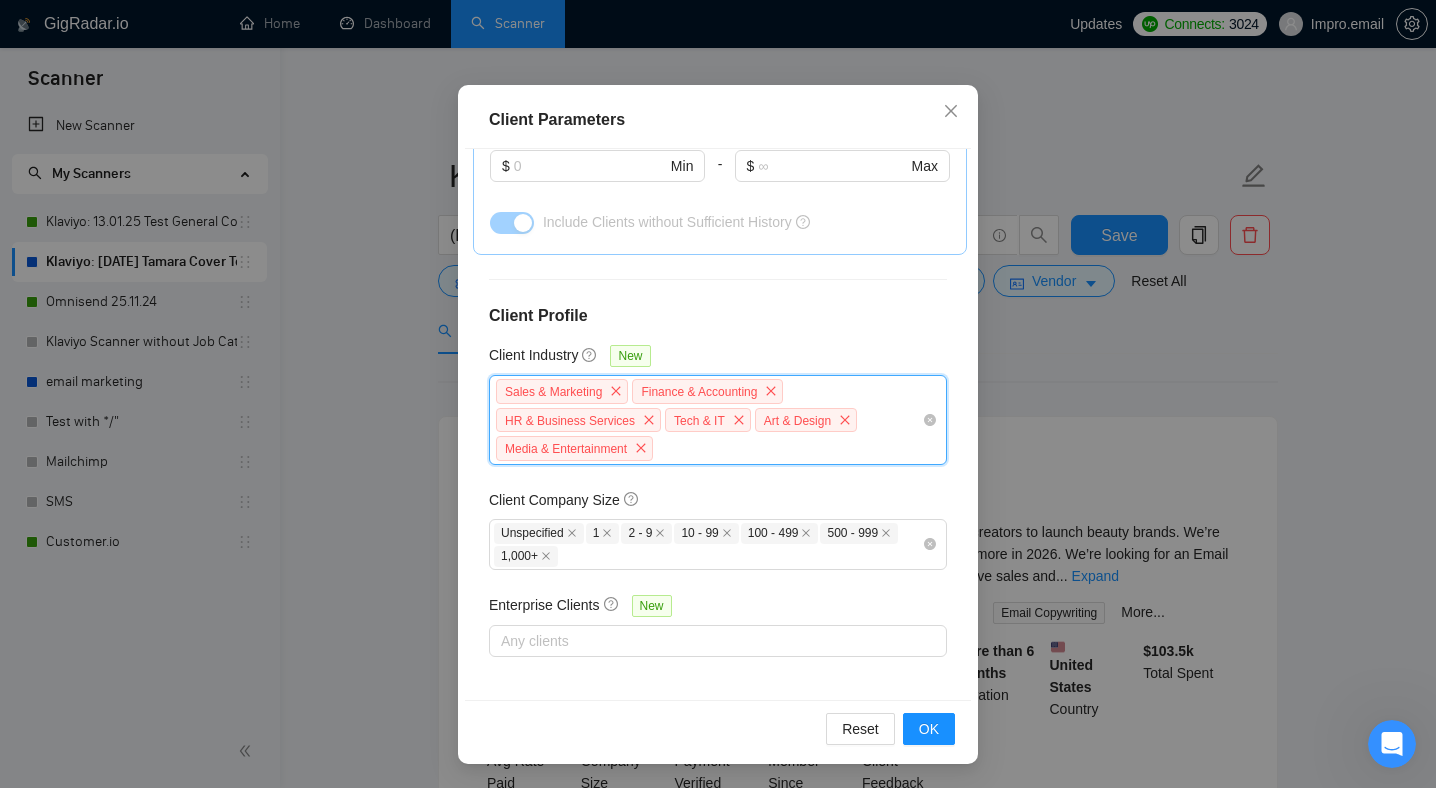 click on "Sales & Marketing Finance & Accounting HR & Business Services Tech & IT Art & Design Media & Entertainment" at bounding box center [708, 420] 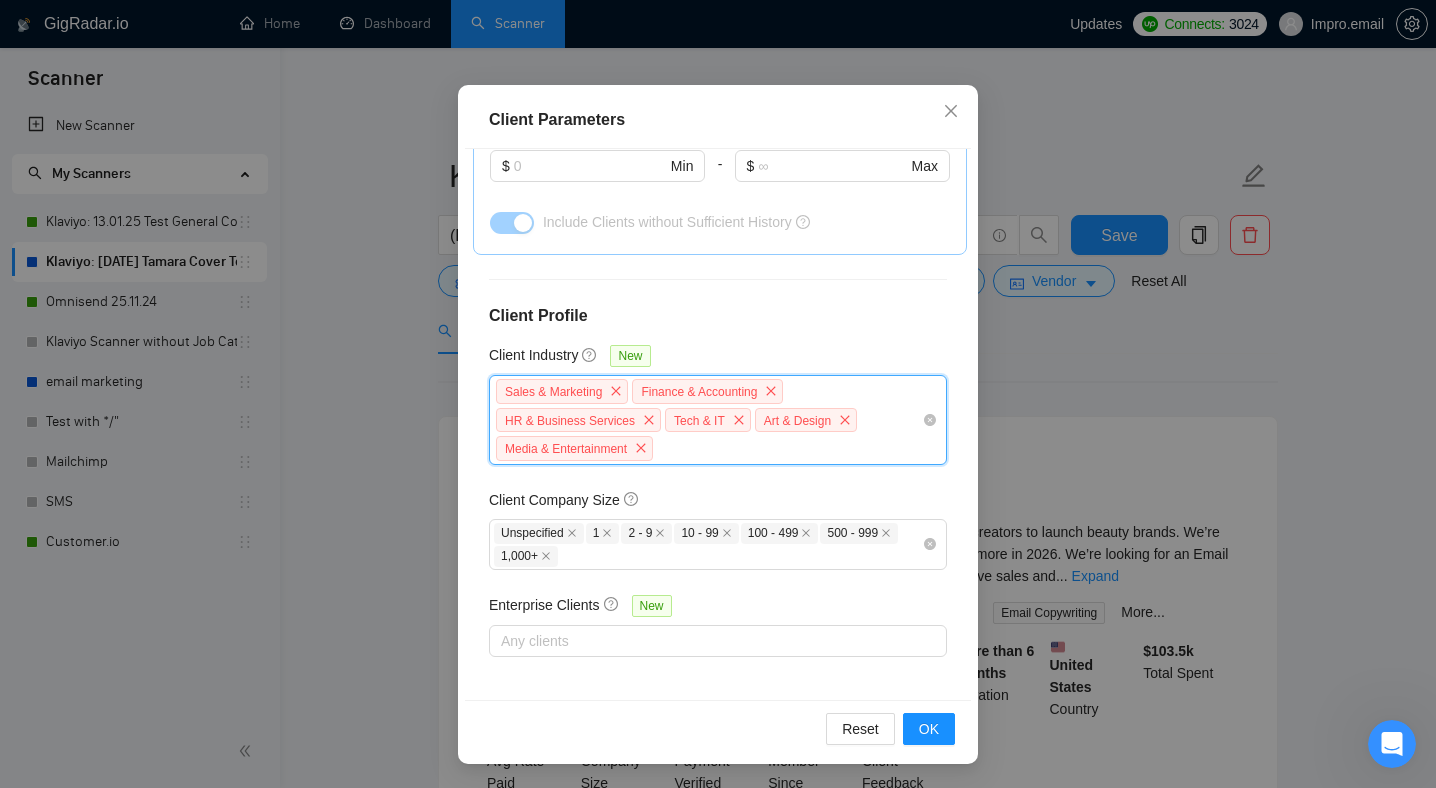 click on "Sales & Marketing Finance & Accounting HR & Business Services Tech & IT Art & Design Media & Entertainment" at bounding box center (708, 420) 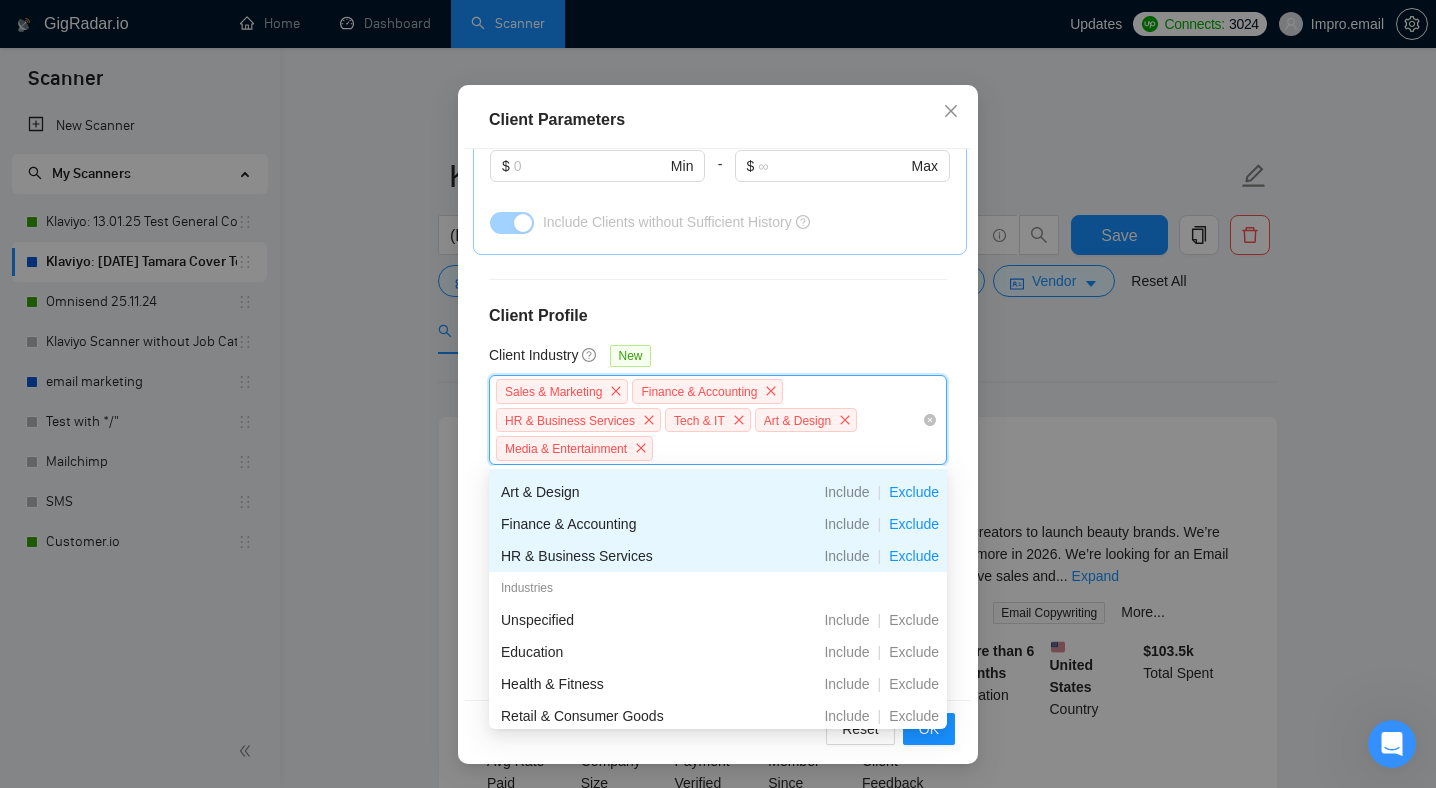 scroll, scrollTop: 127, scrollLeft: 0, axis: vertical 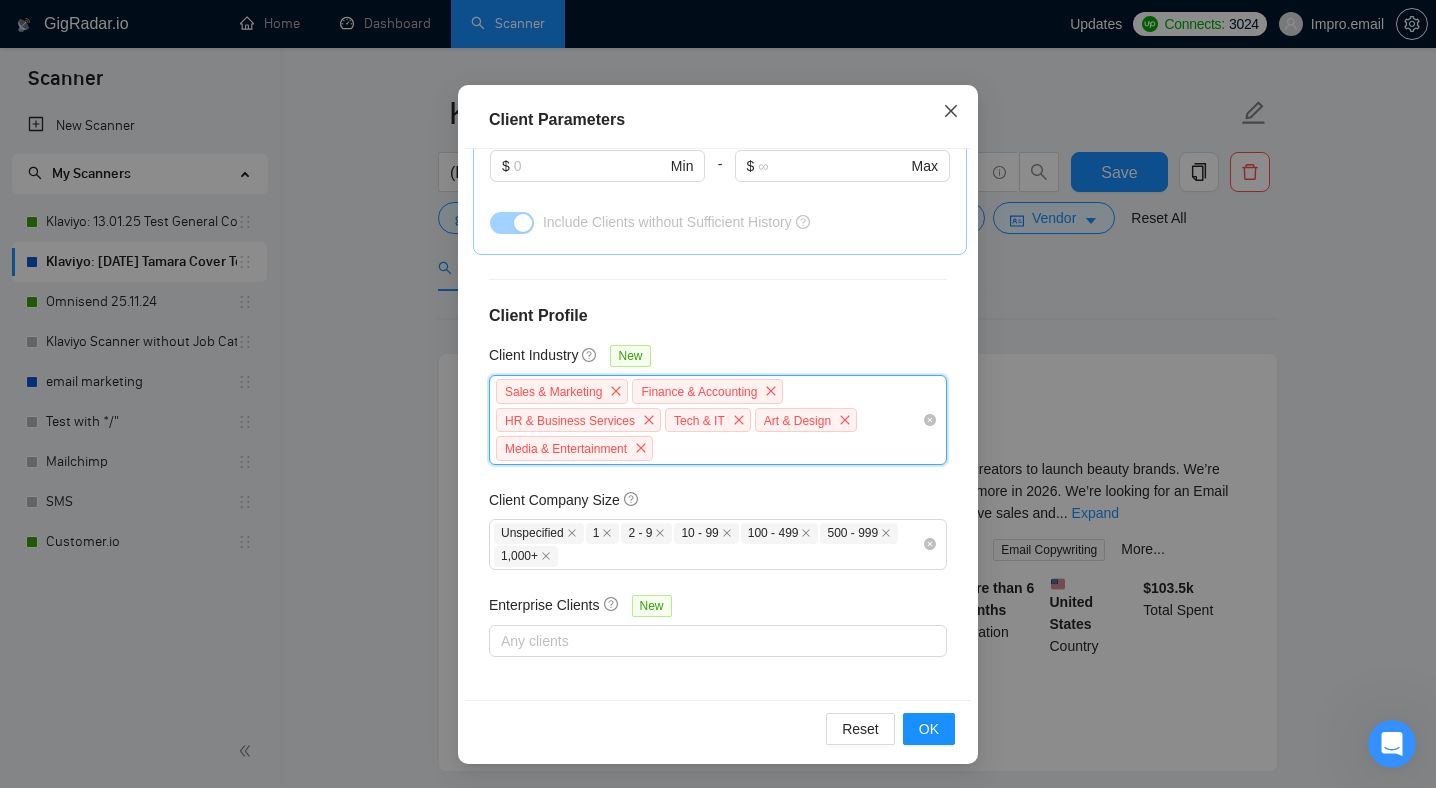 click 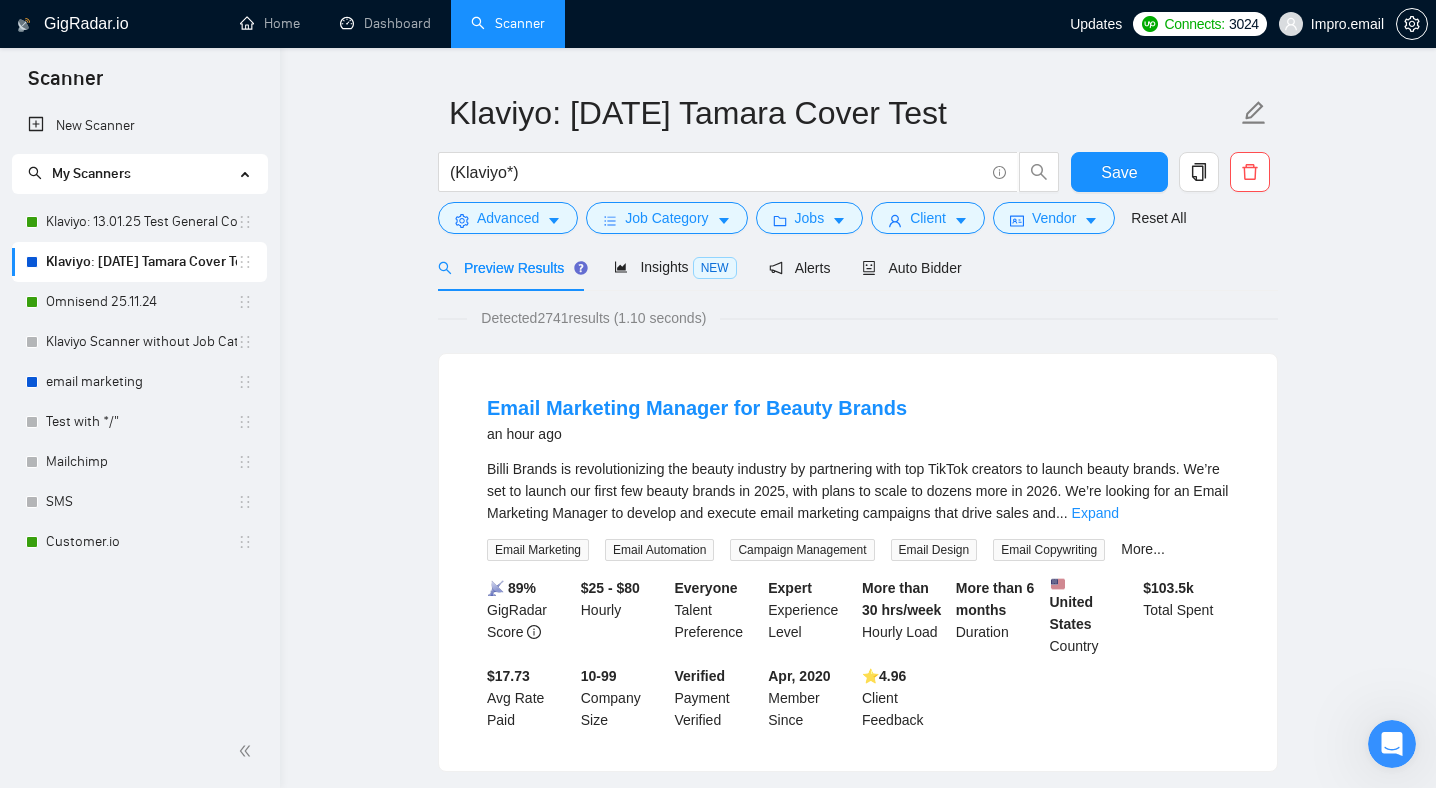 scroll, scrollTop: 35, scrollLeft: 0, axis: vertical 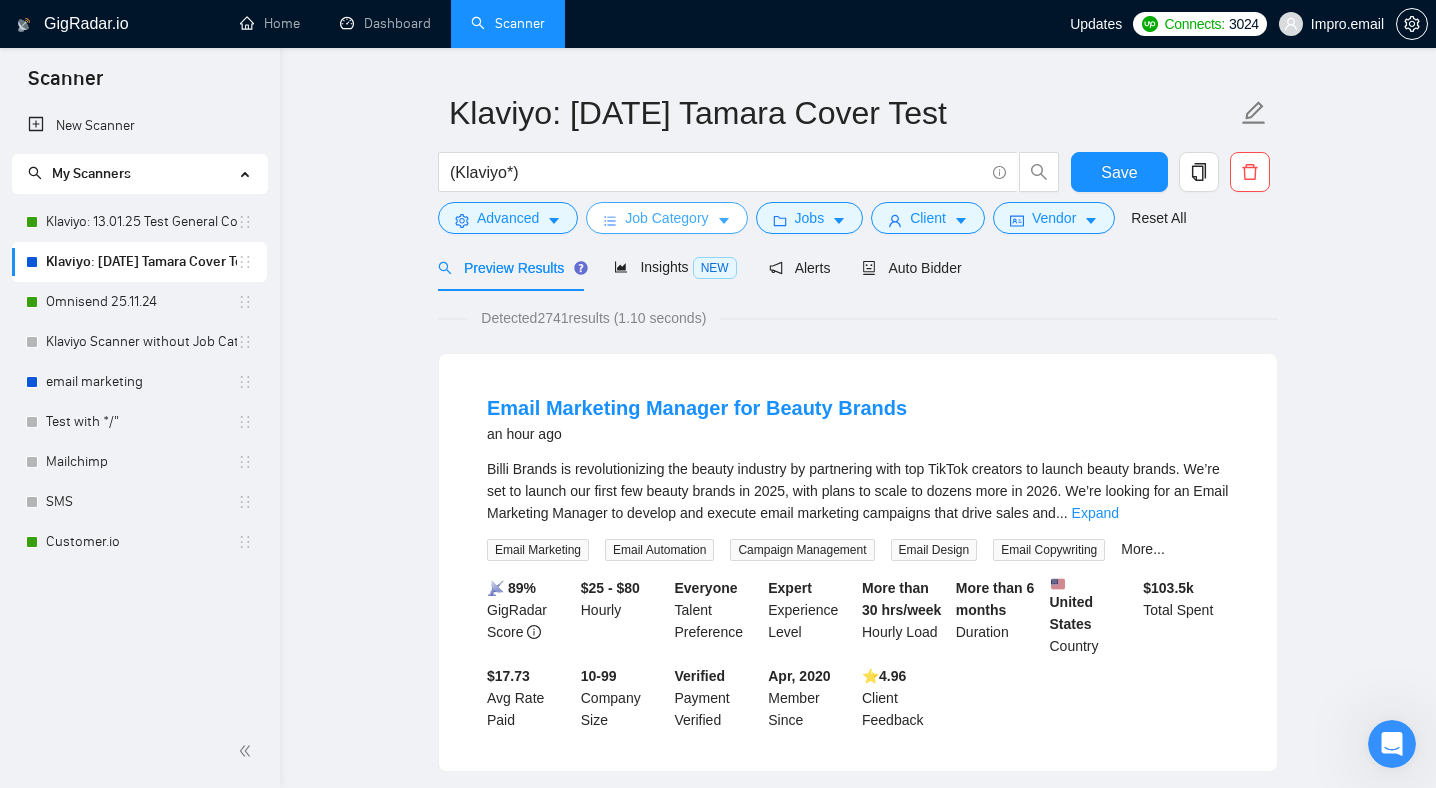 click on "Job Category" at bounding box center (666, 218) 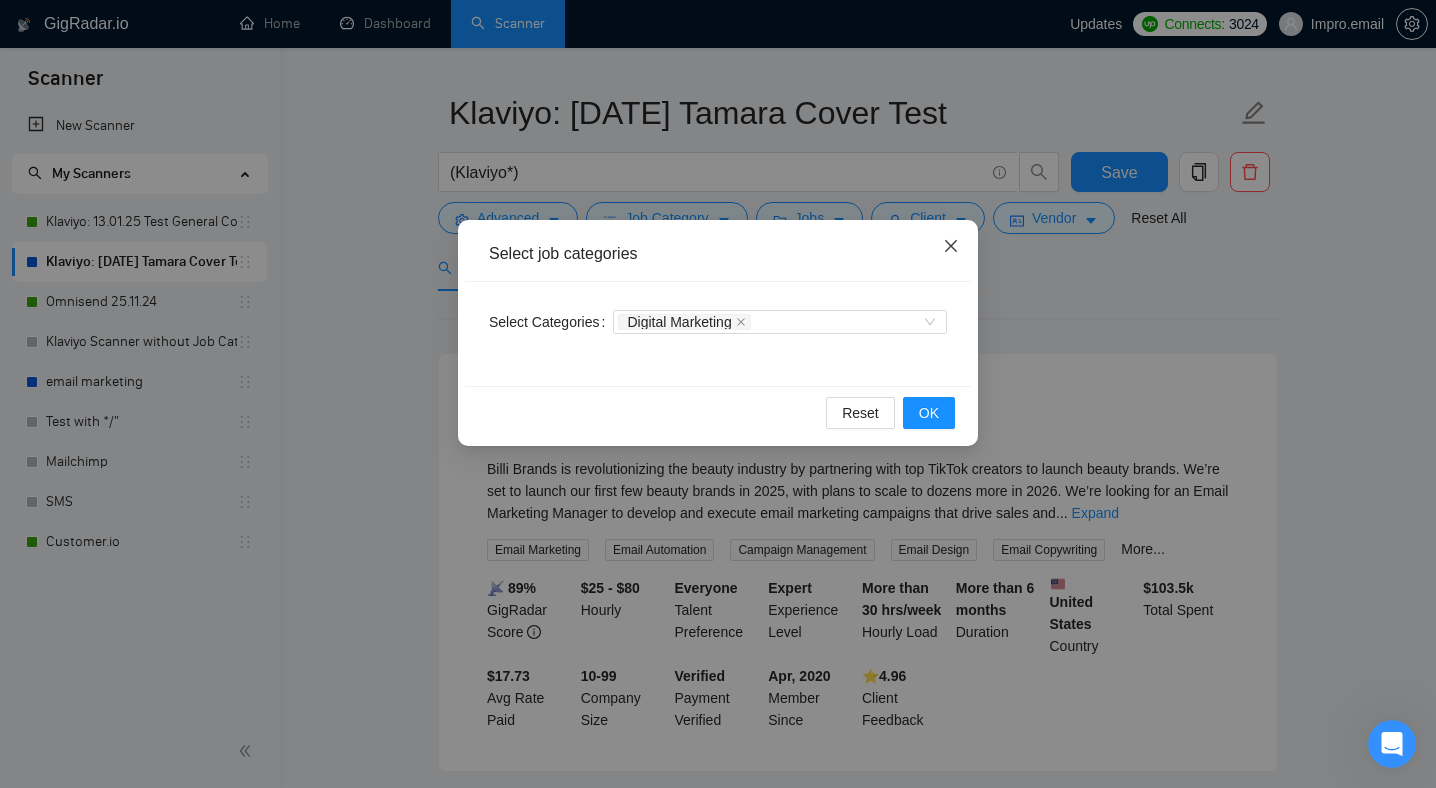 click 